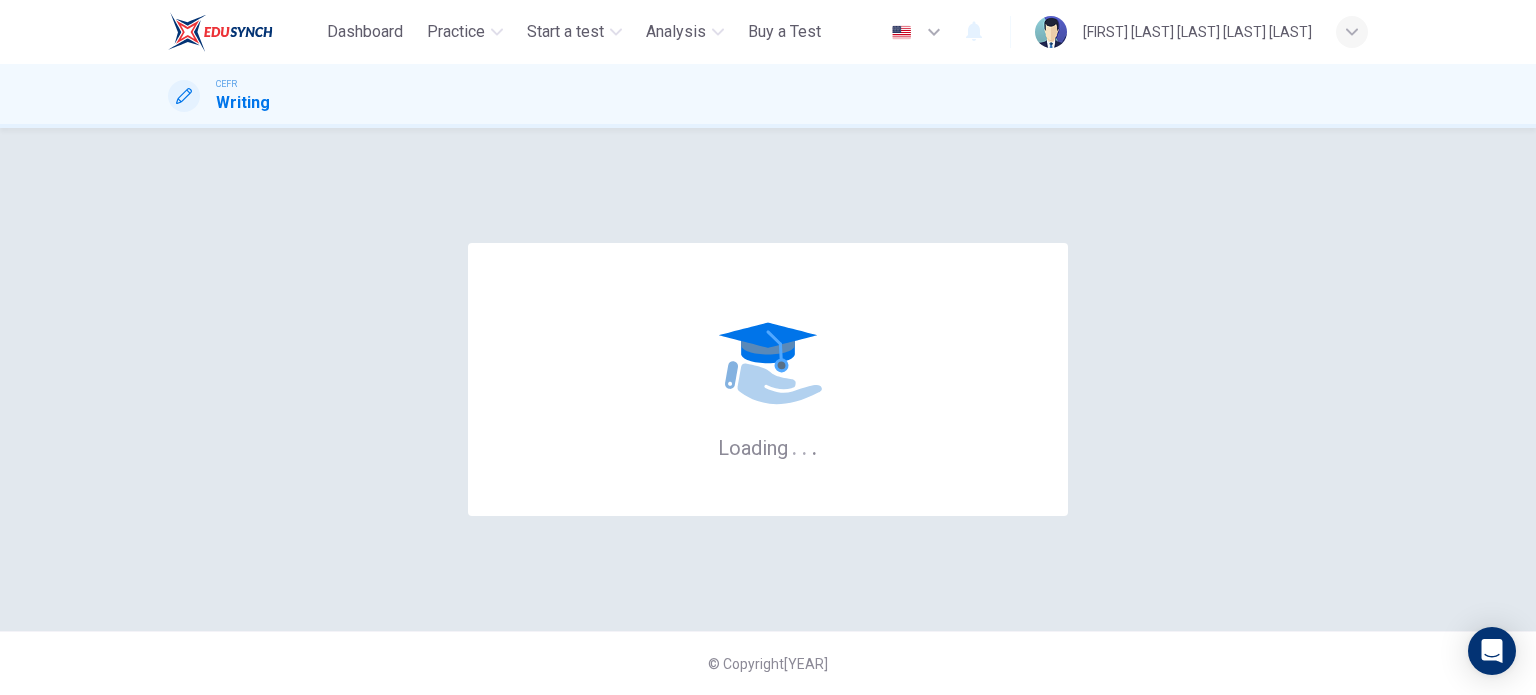 scroll, scrollTop: 0, scrollLeft: 0, axis: both 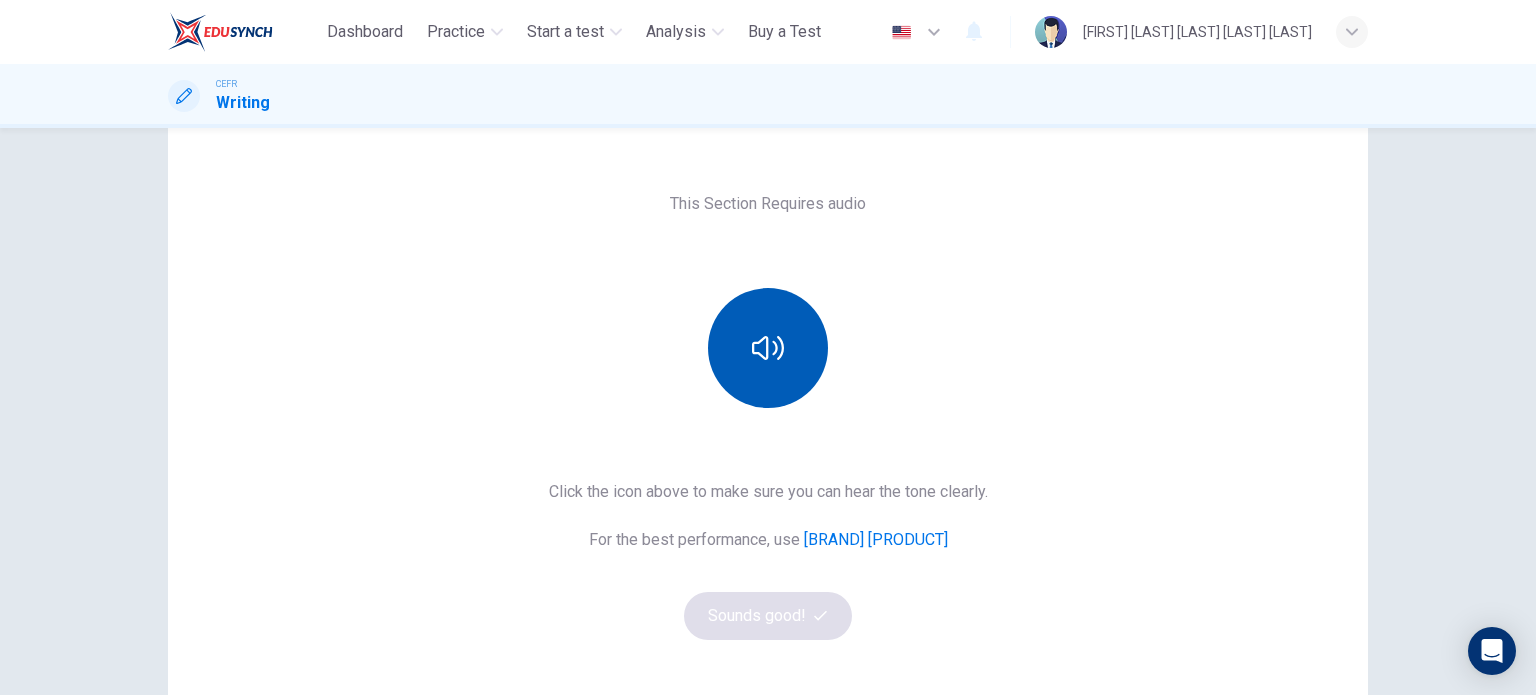 click at bounding box center (768, 348) 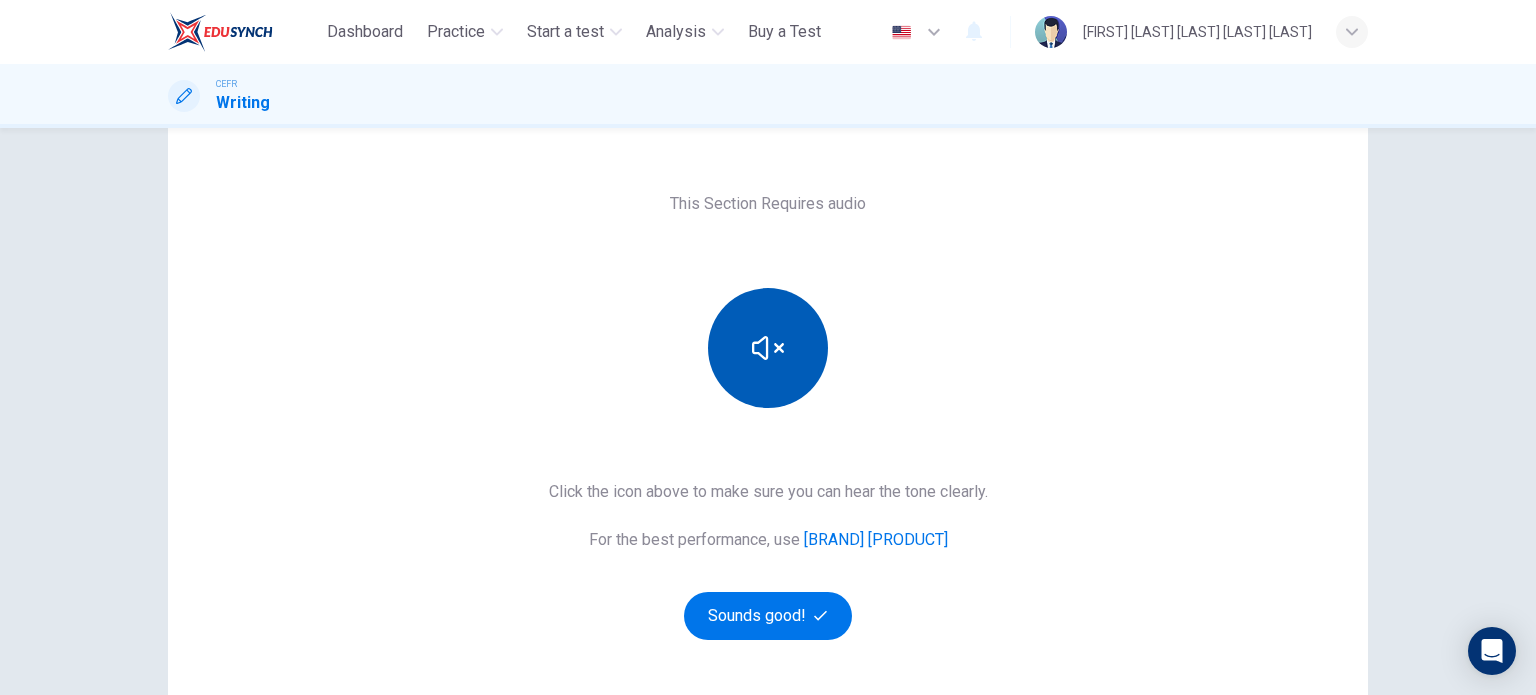 type 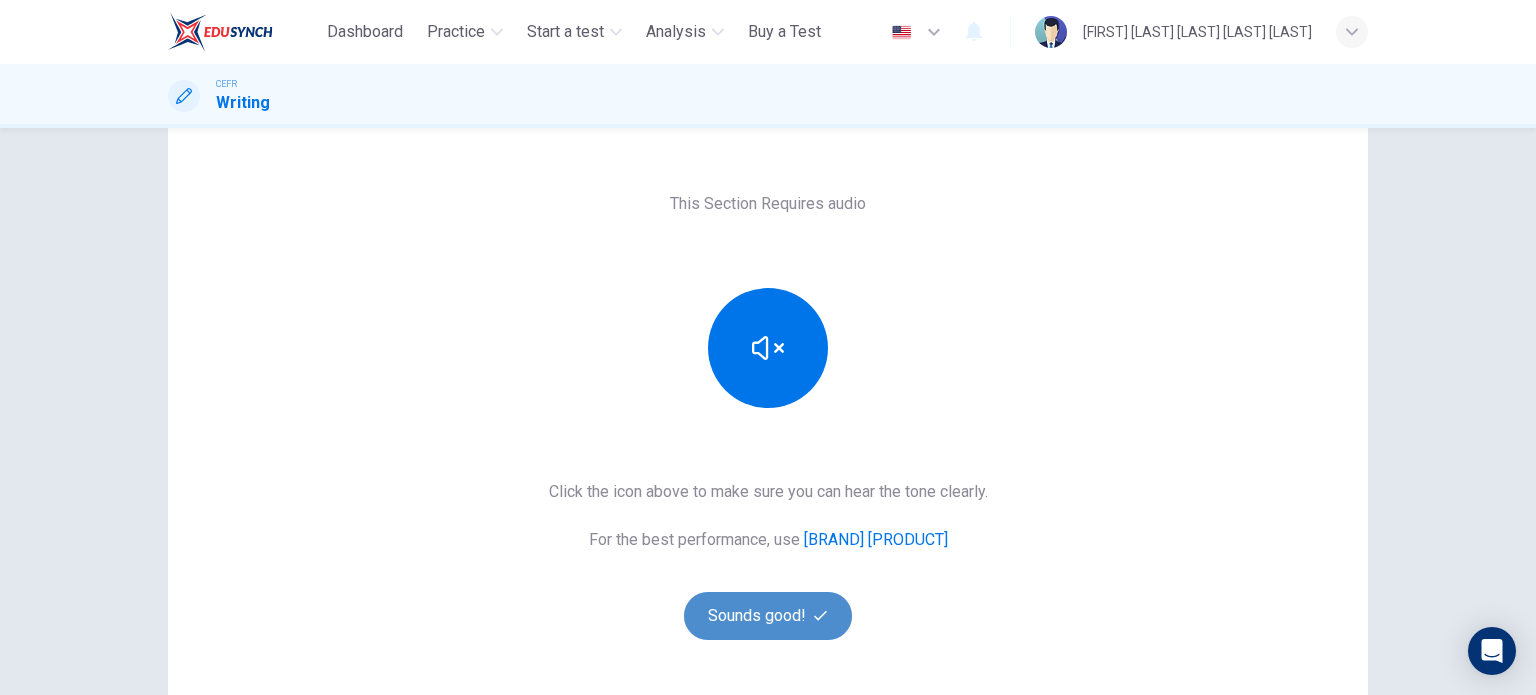 click on "Sounds good!" at bounding box center (768, 616) 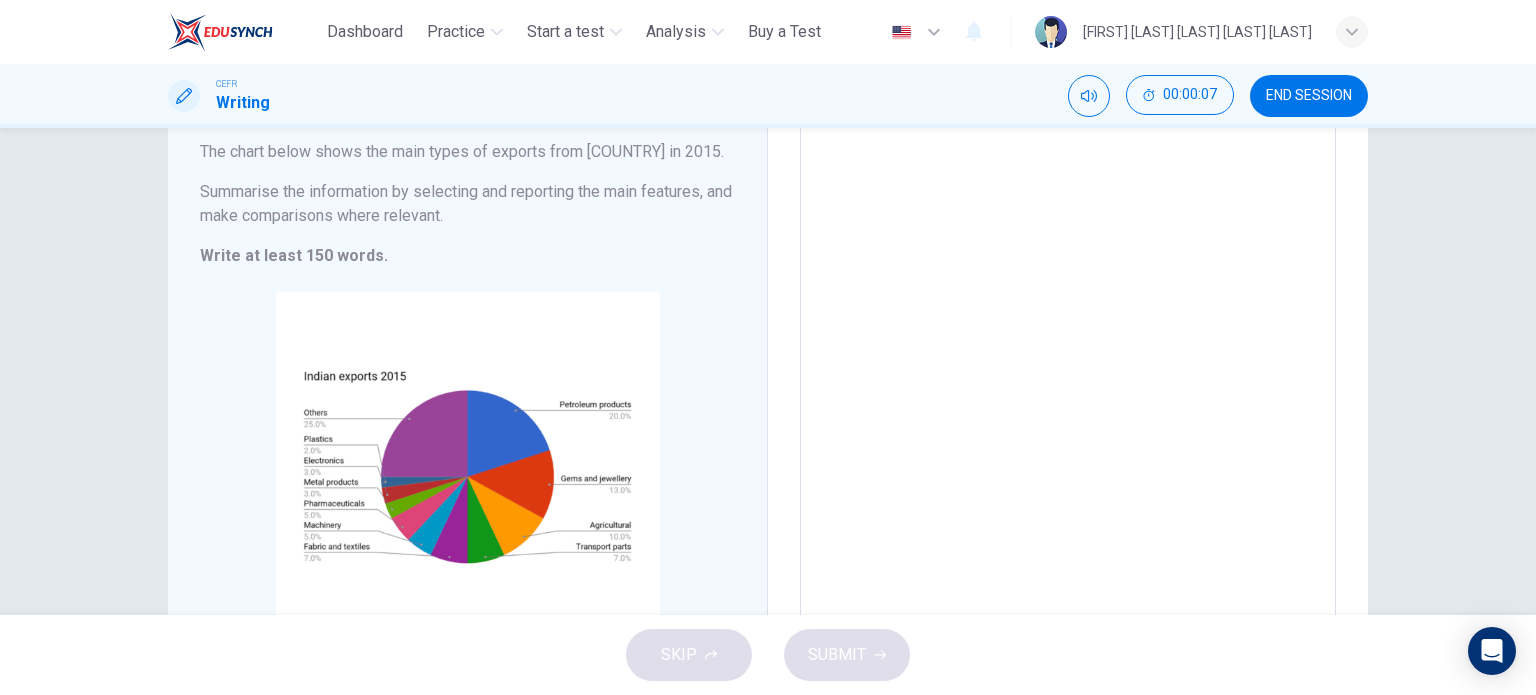 scroll, scrollTop: 200, scrollLeft: 0, axis: vertical 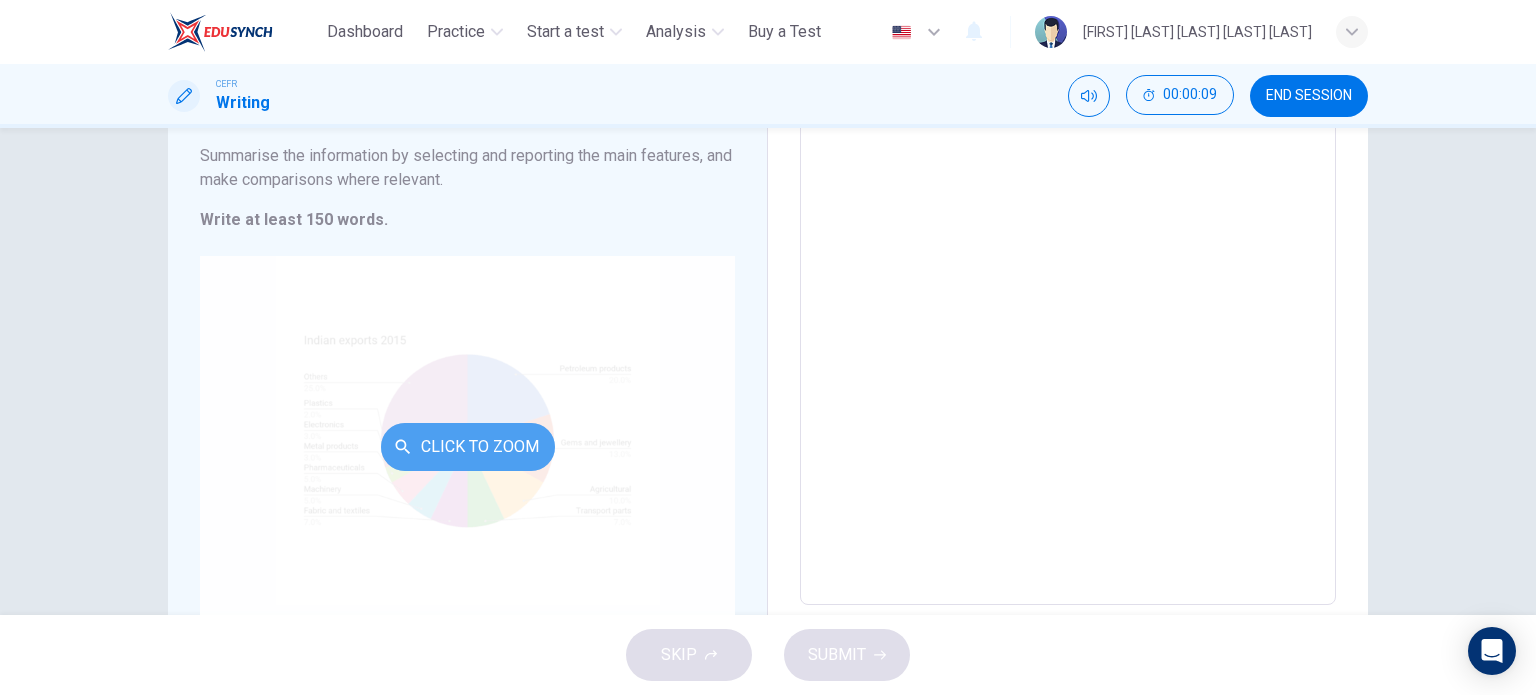 click on "Click to Zoom" at bounding box center (468, 447) 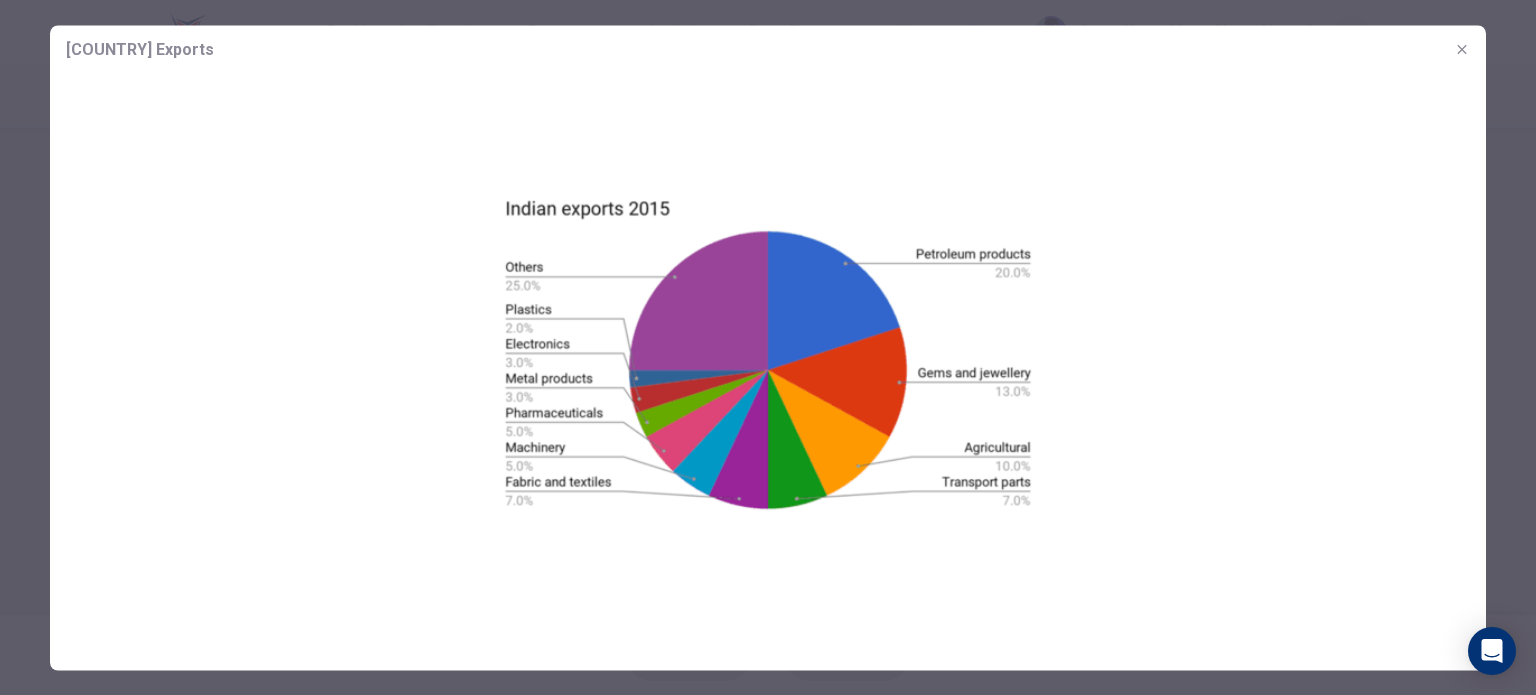 click at bounding box center [768, 353] 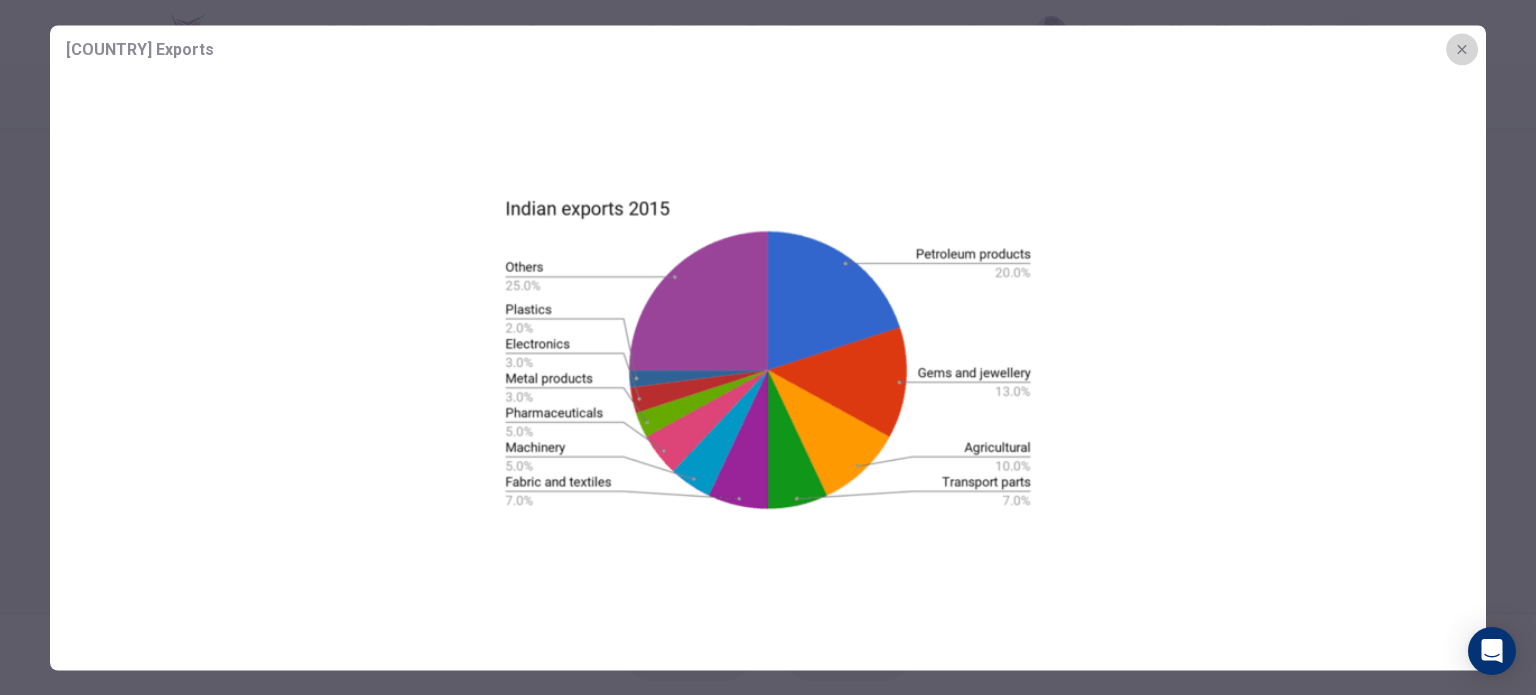 click at bounding box center [1462, 49] 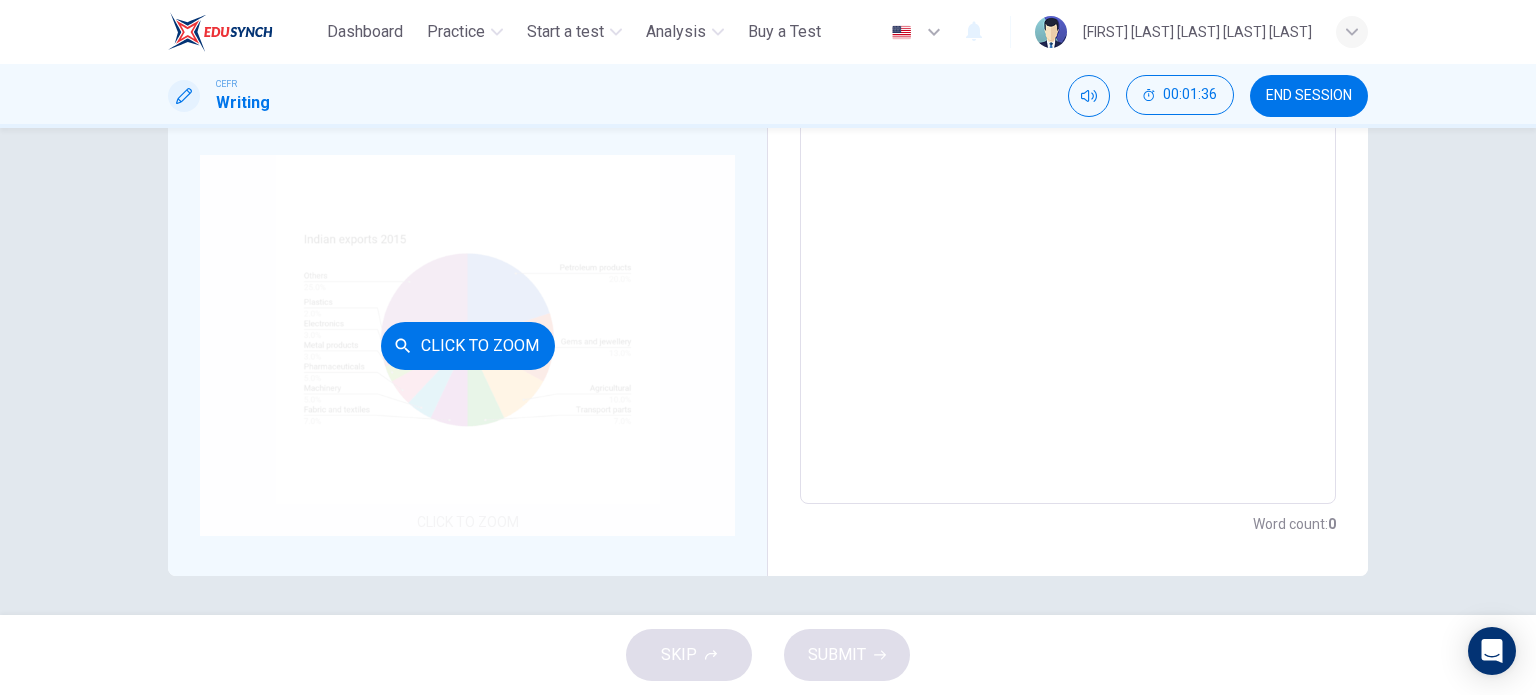 scroll, scrollTop: 0, scrollLeft: 0, axis: both 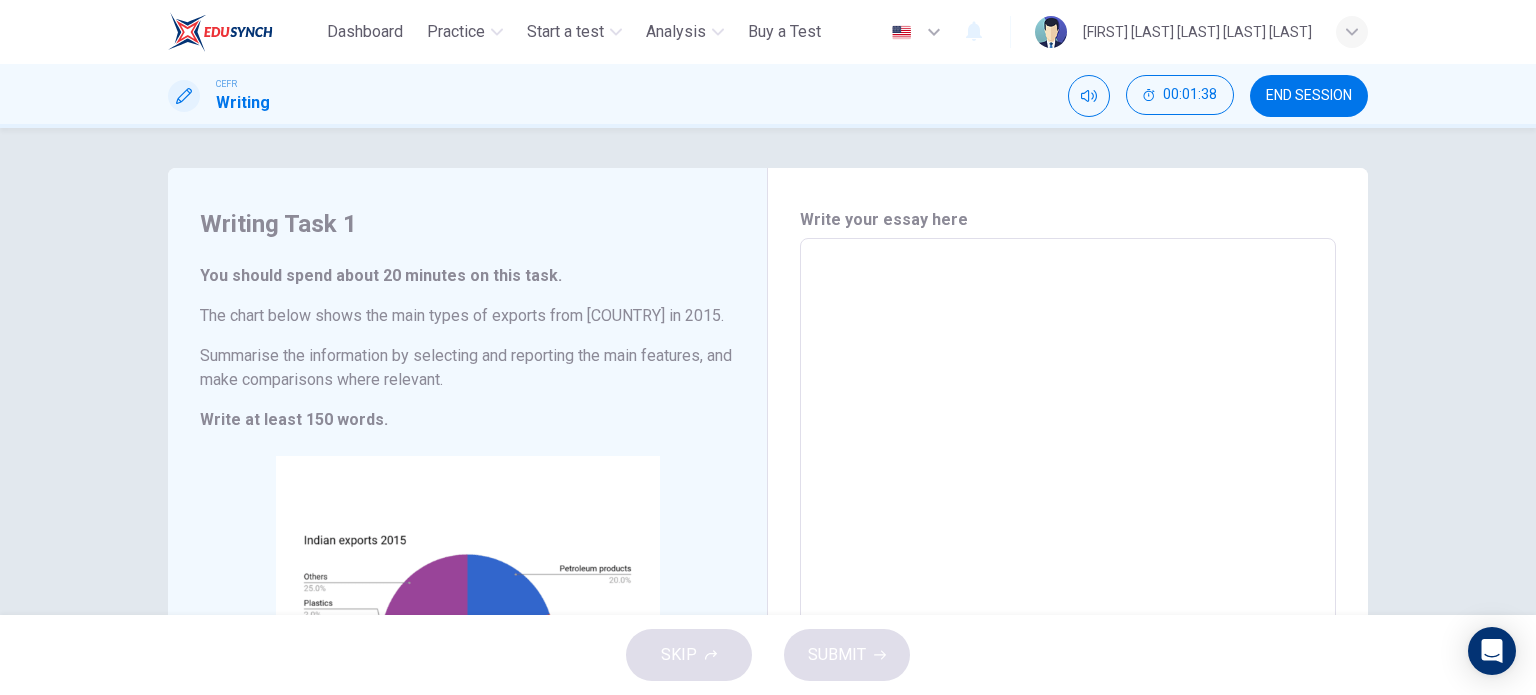 click at bounding box center (1068, 522) 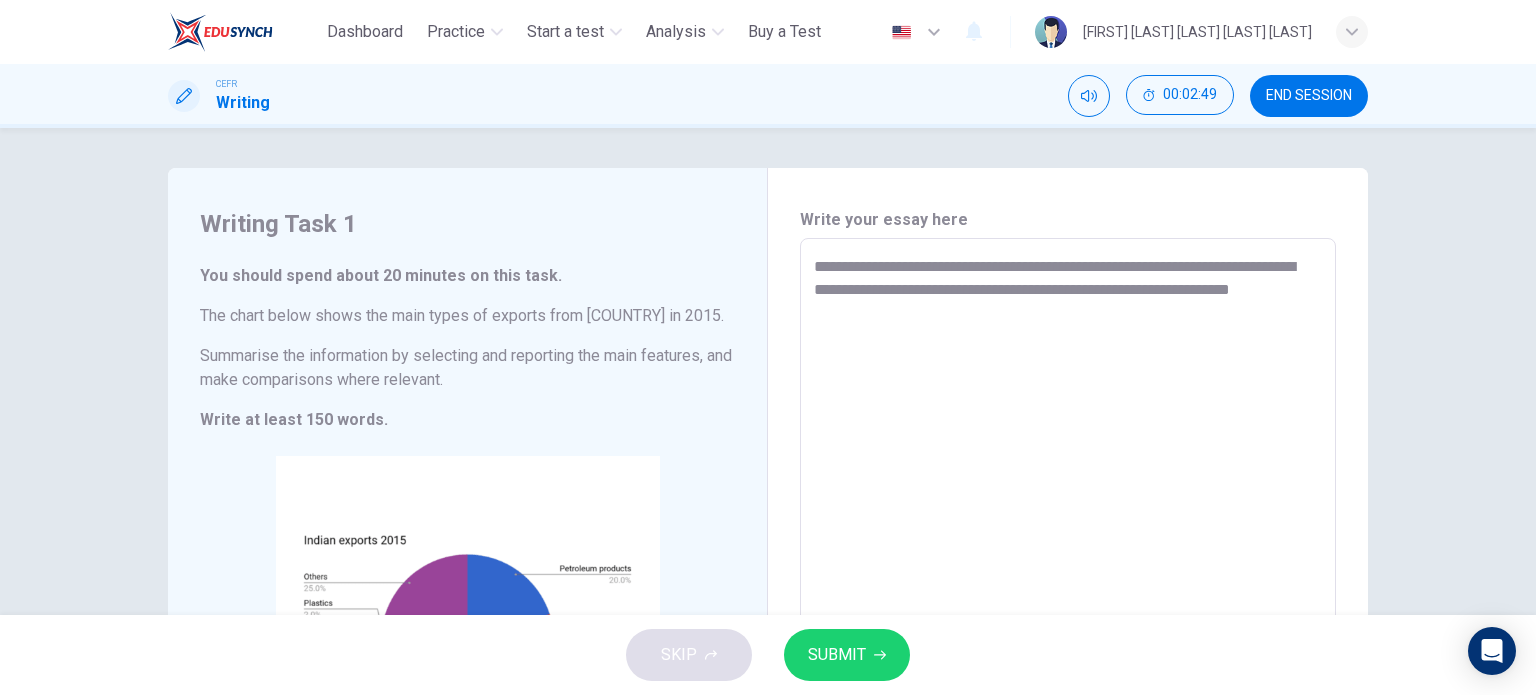 click on "**********" at bounding box center [1068, 522] 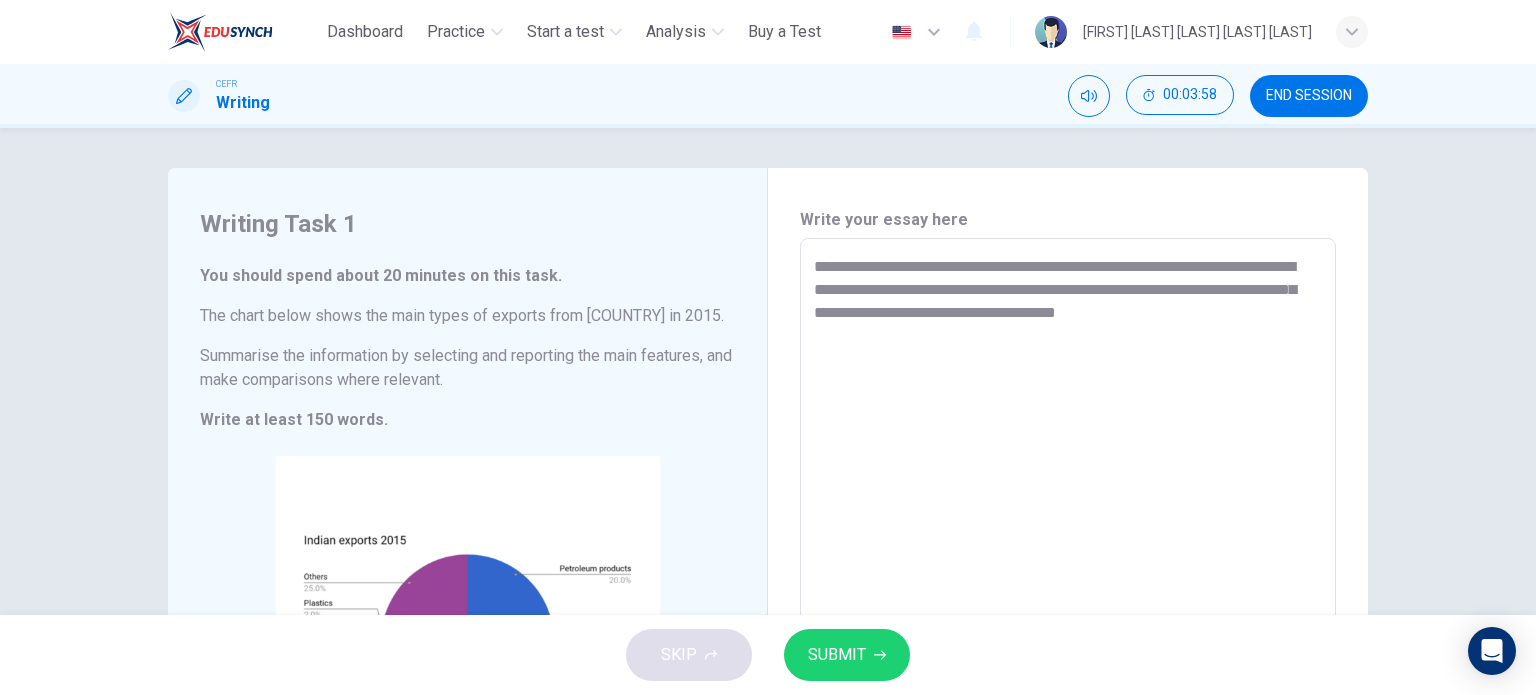 click on "**********" at bounding box center (1068, 522) 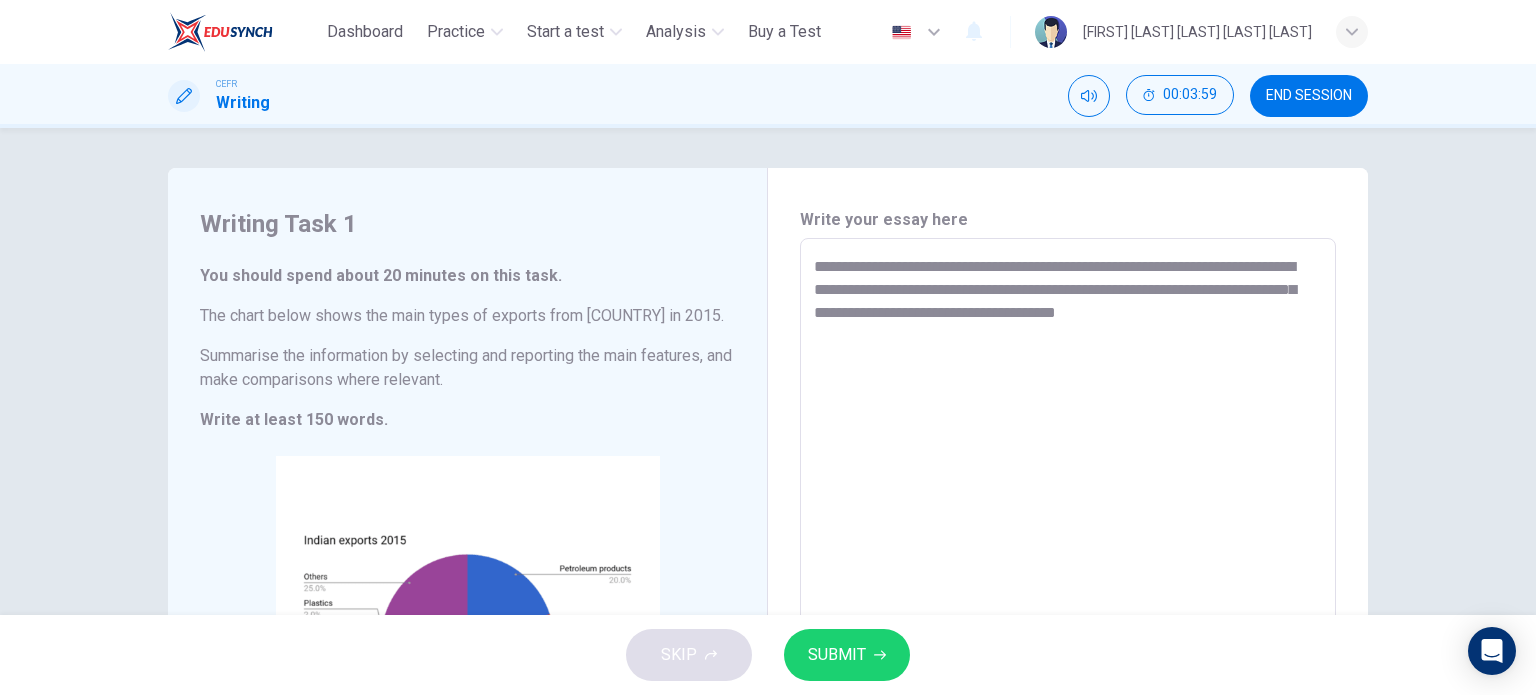 click on "**********" at bounding box center [1068, 522] 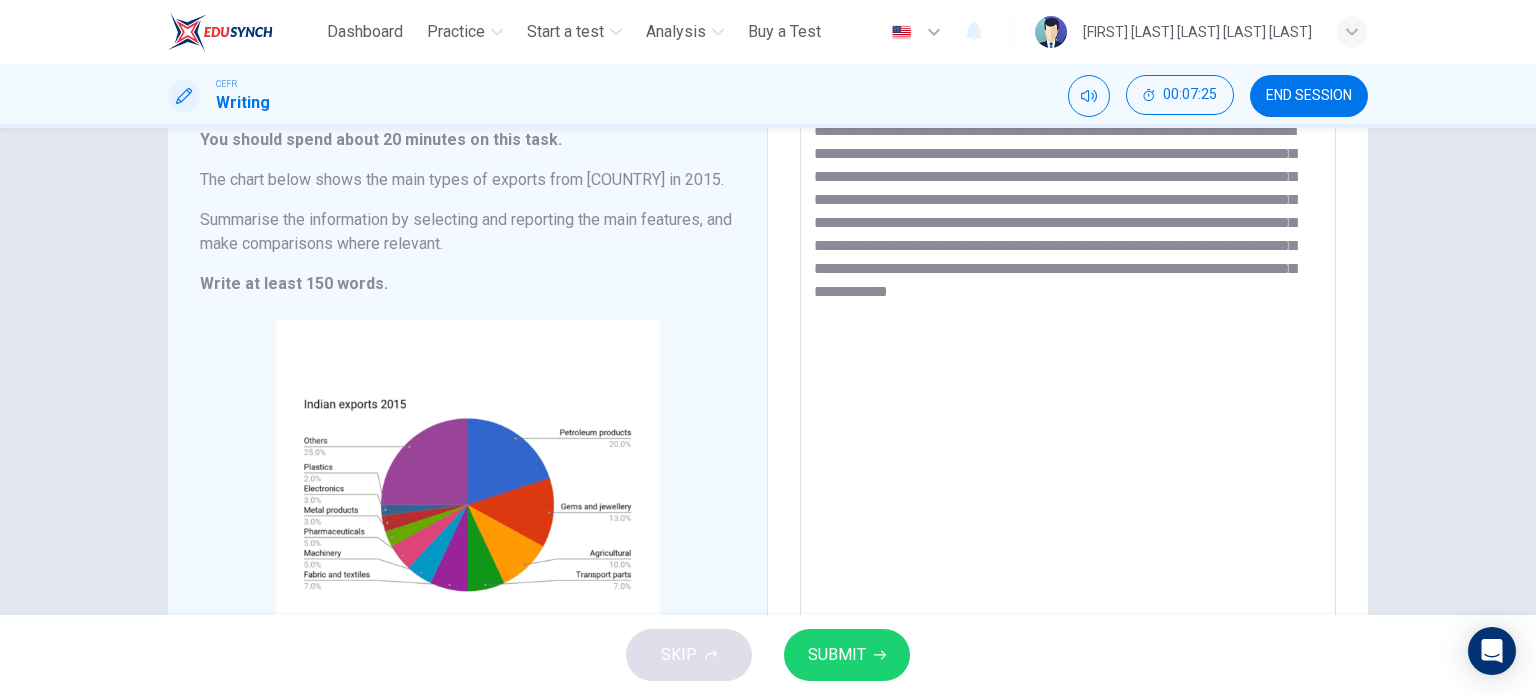 scroll, scrollTop: 134, scrollLeft: 0, axis: vertical 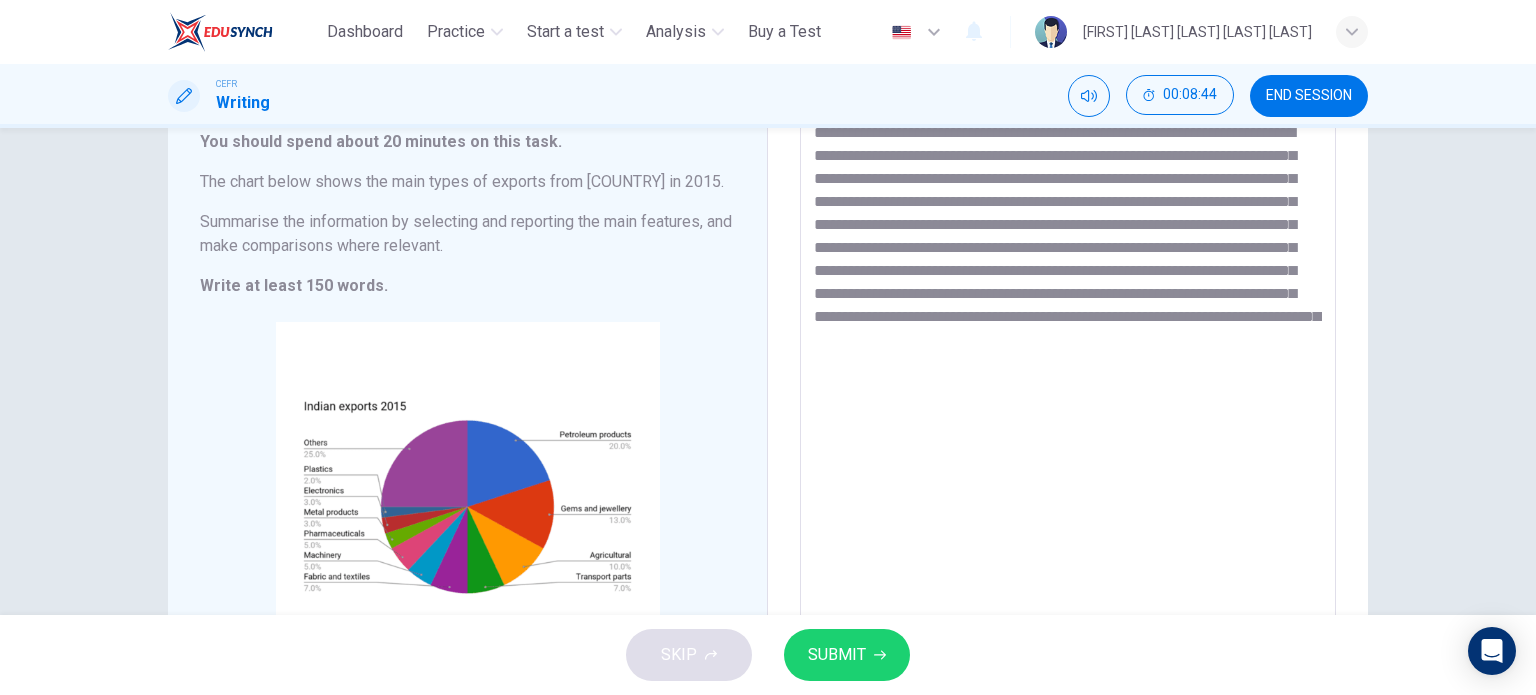 click on "**********" at bounding box center (1068, 388) 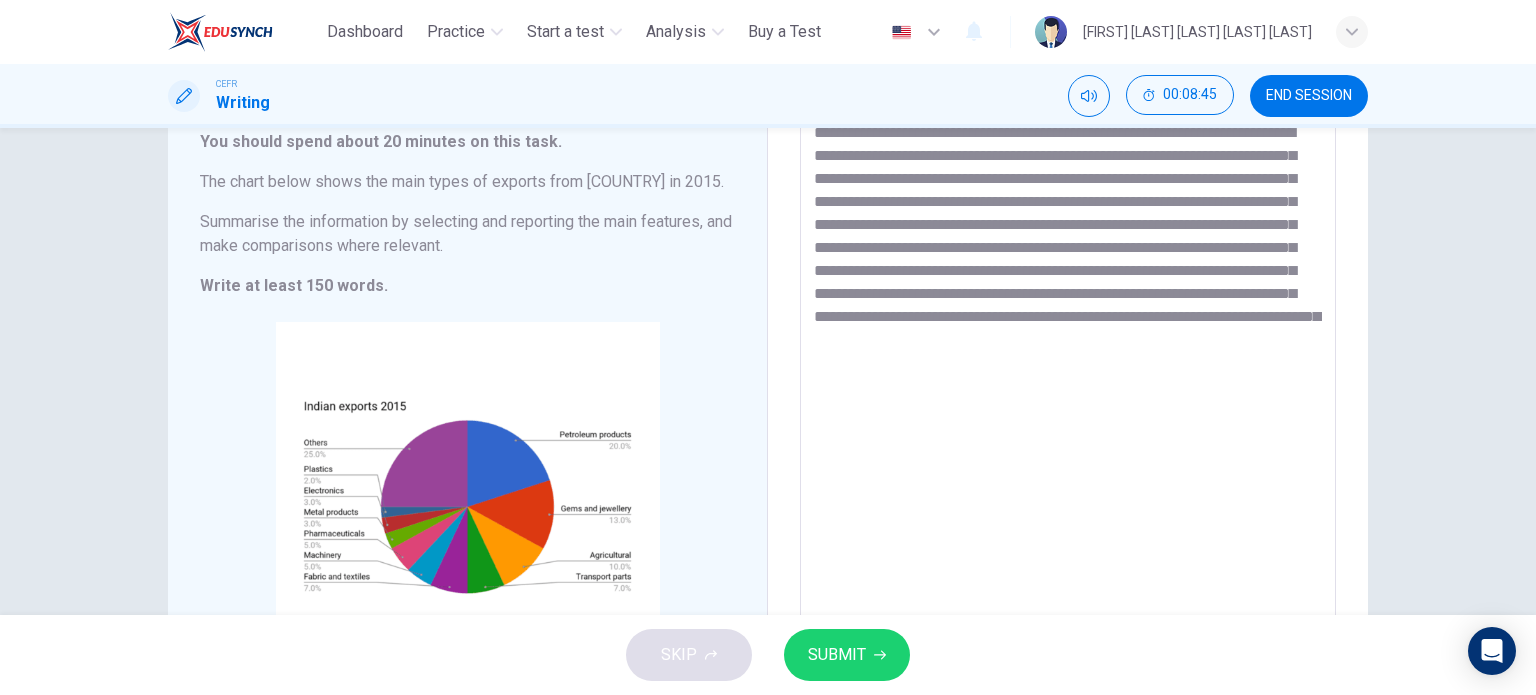 click on "**********" at bounding box center (1068, 388) 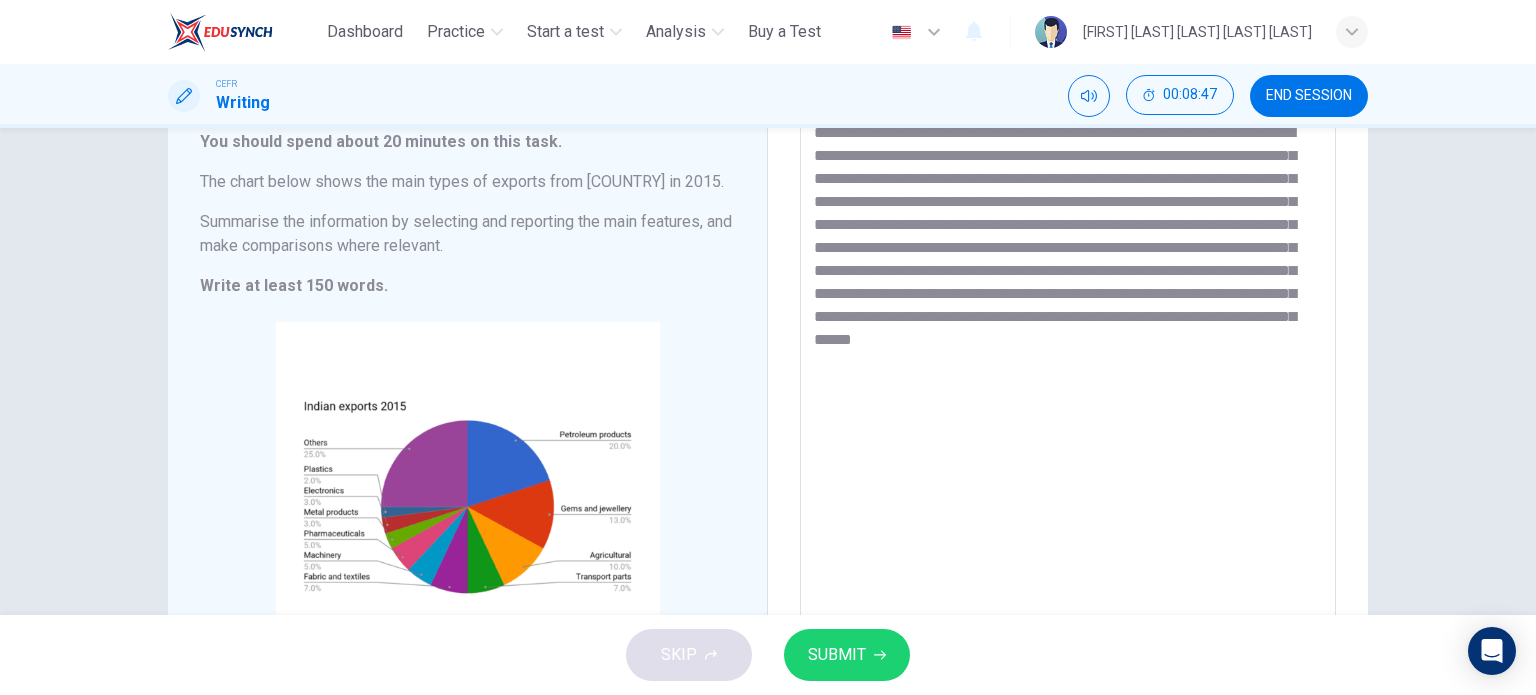 click on "**********" at bounding box center (1068, 388) 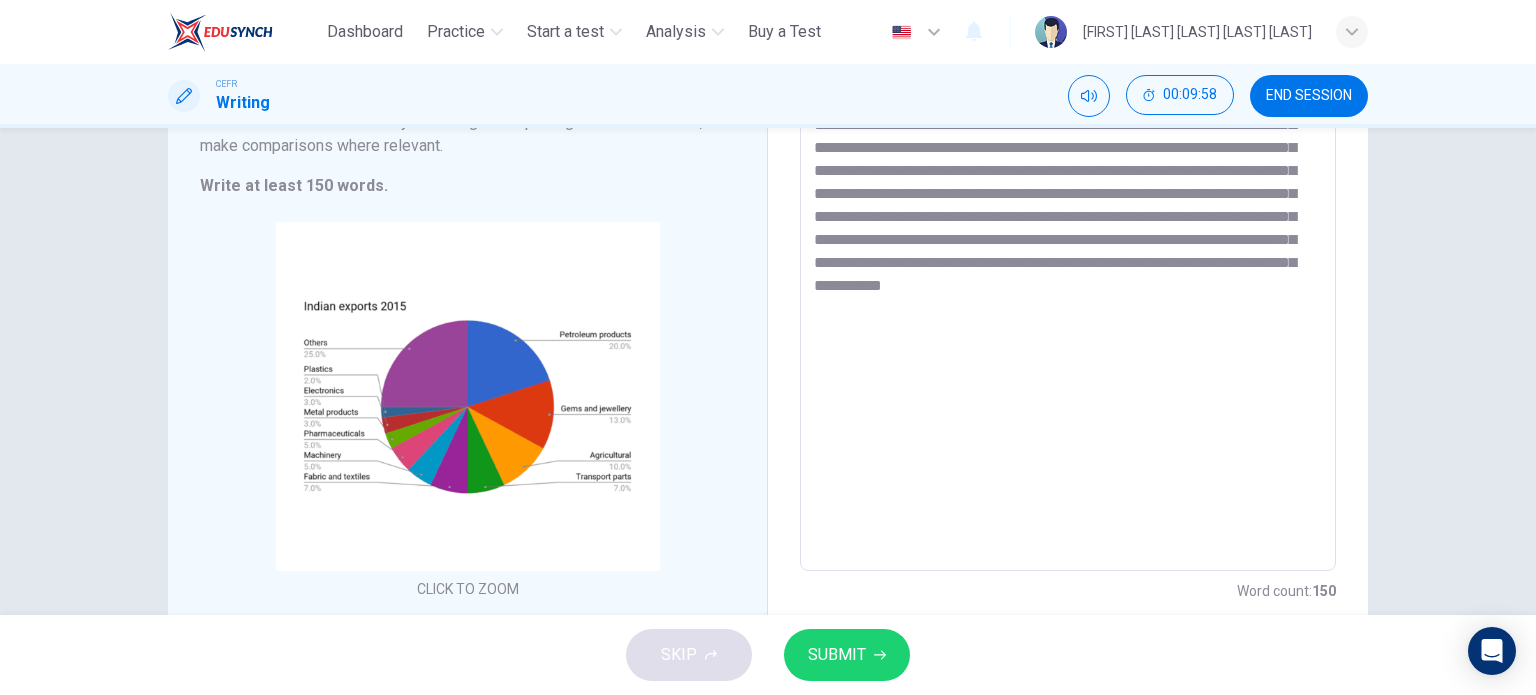 scroll, scrollTop: 301, scrollLeft: 0, axis: vertical 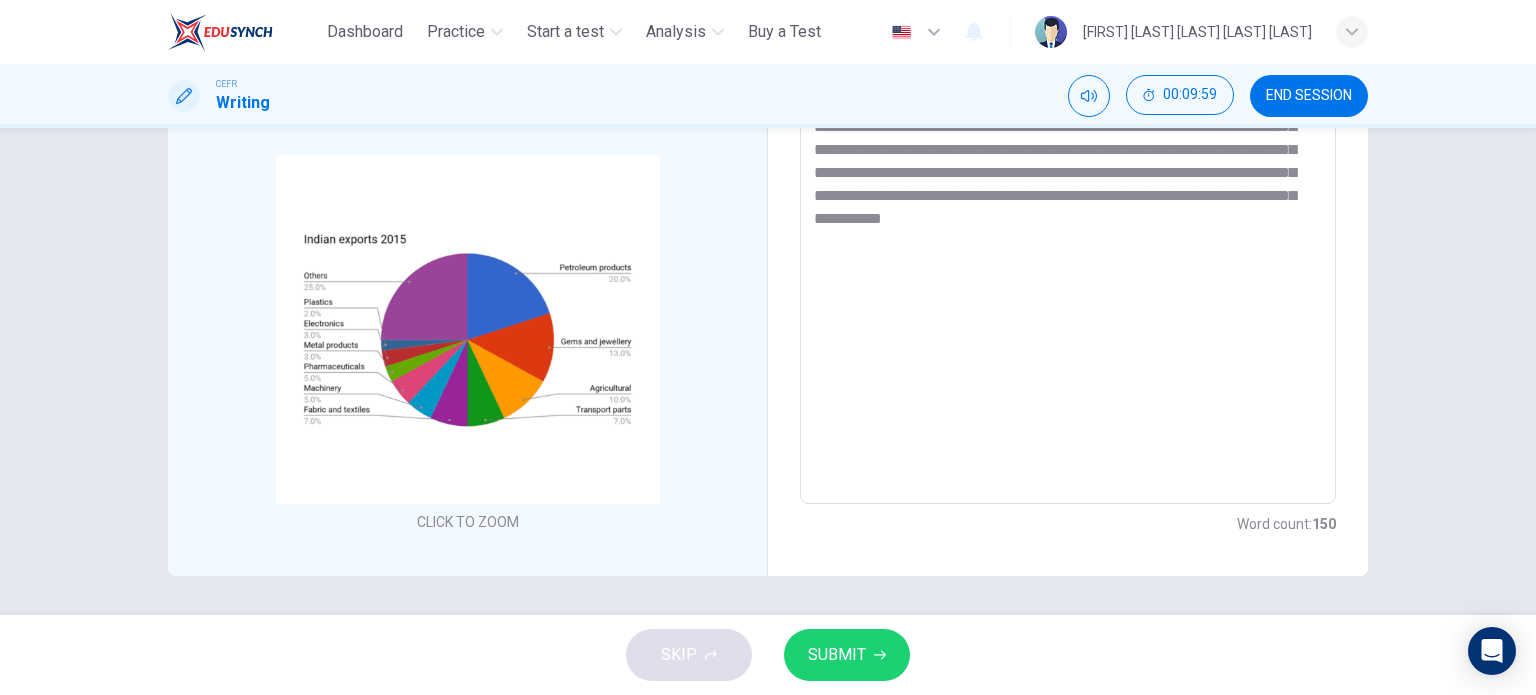 type on "**********" 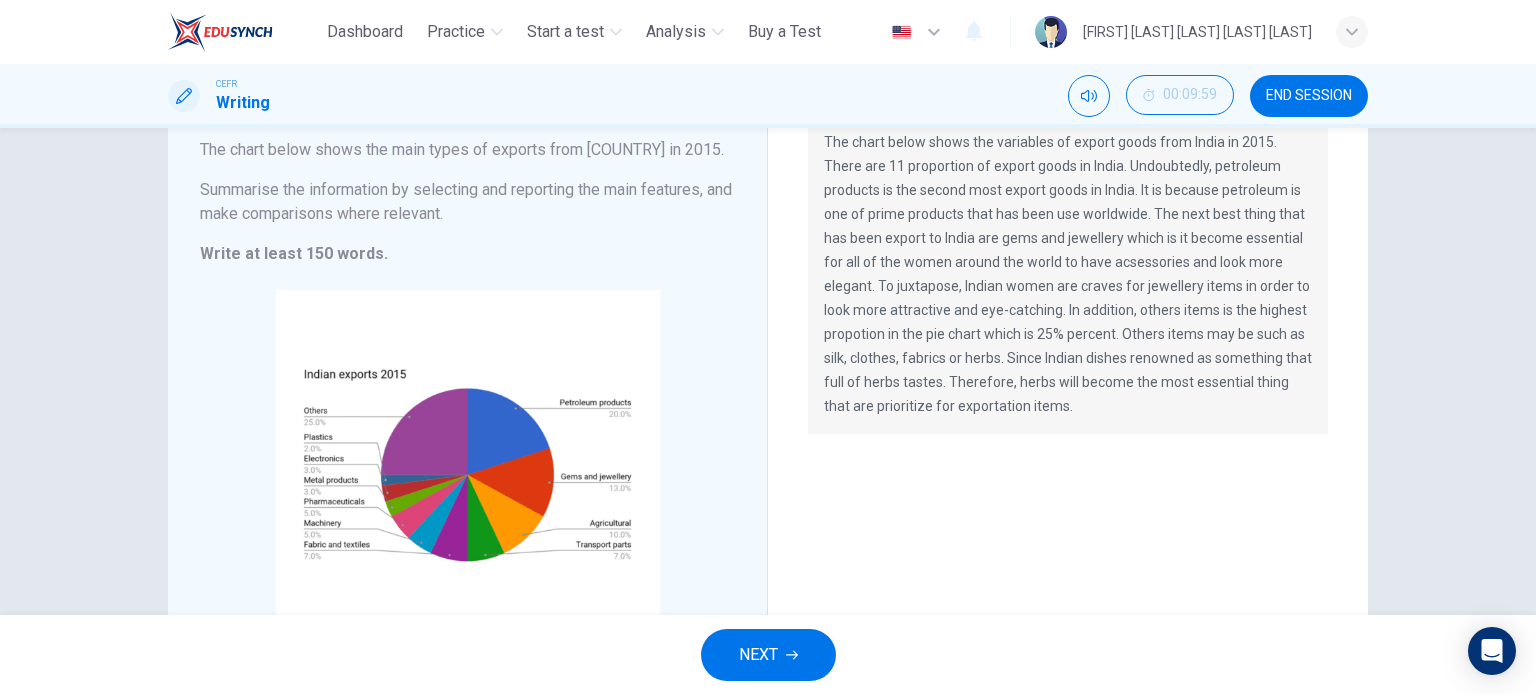 scroll, scrollTop: 200, scrollLeft: 0, axis: vertical 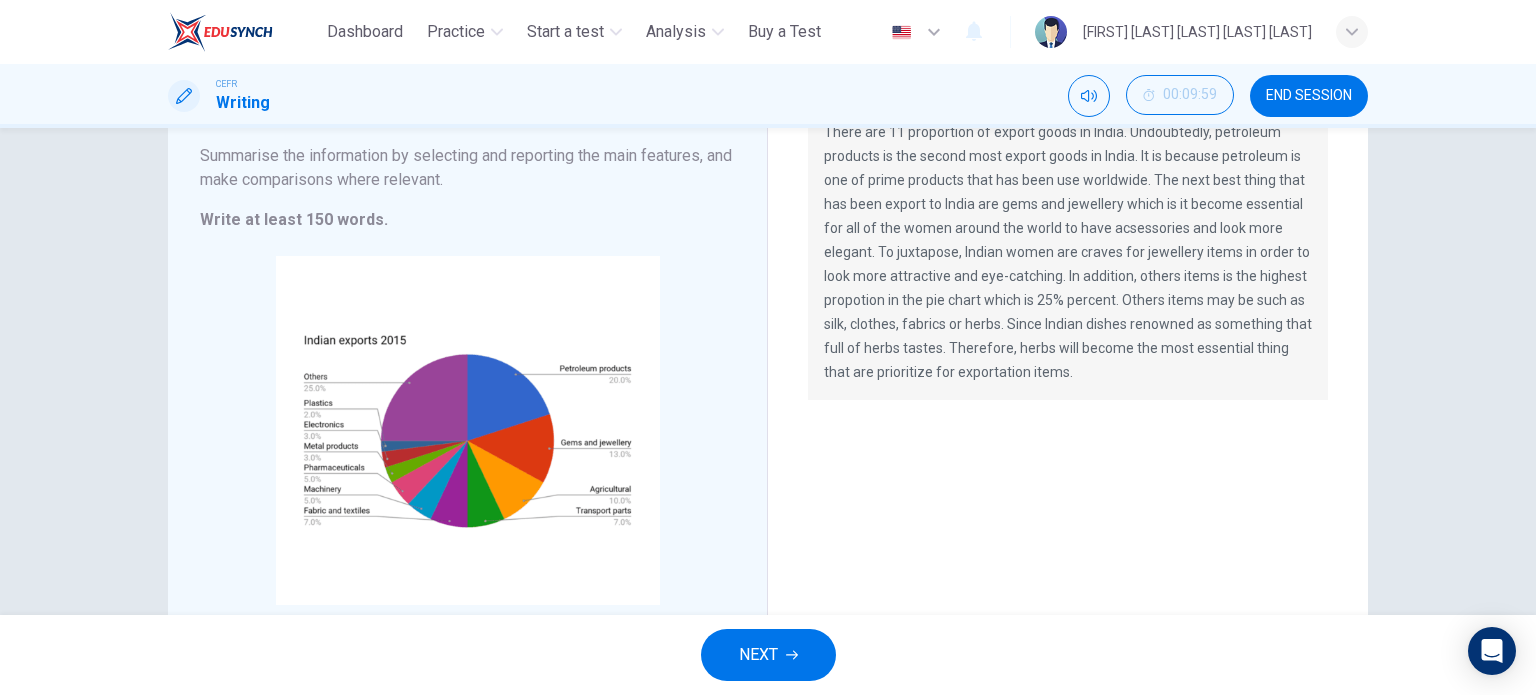 click on "NEXT" at bounding box center [768, 655] 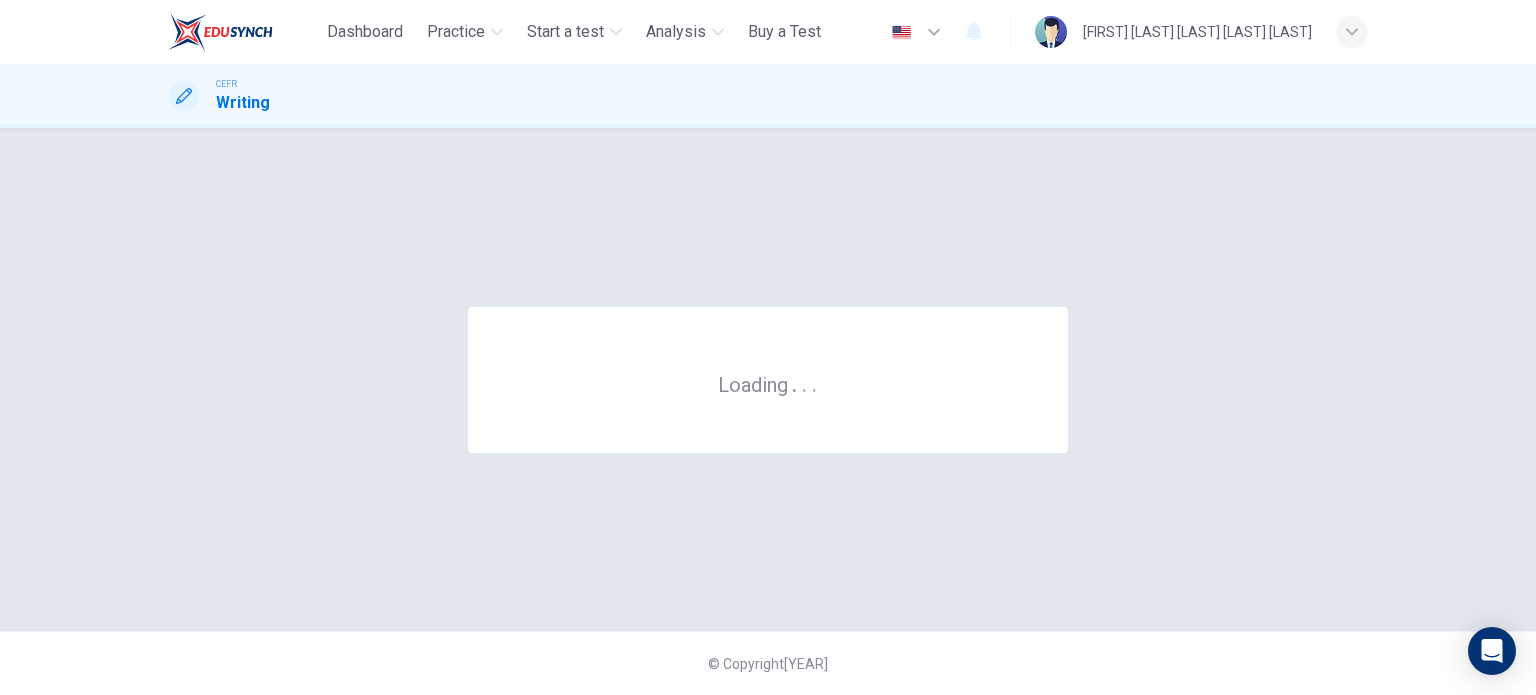 scroll, scrollTop: 0, scrollLeft: 0, axis: both 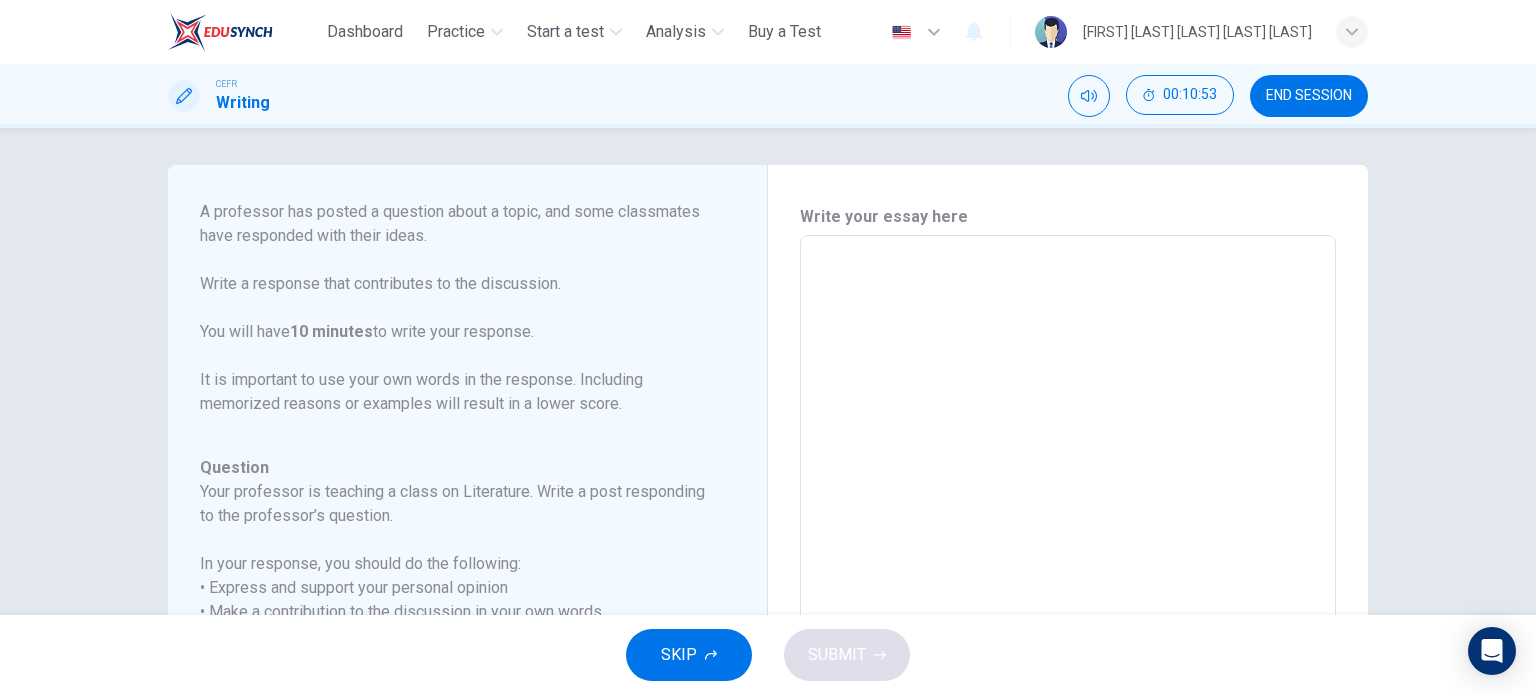 click at bounding box center [1068, 569] 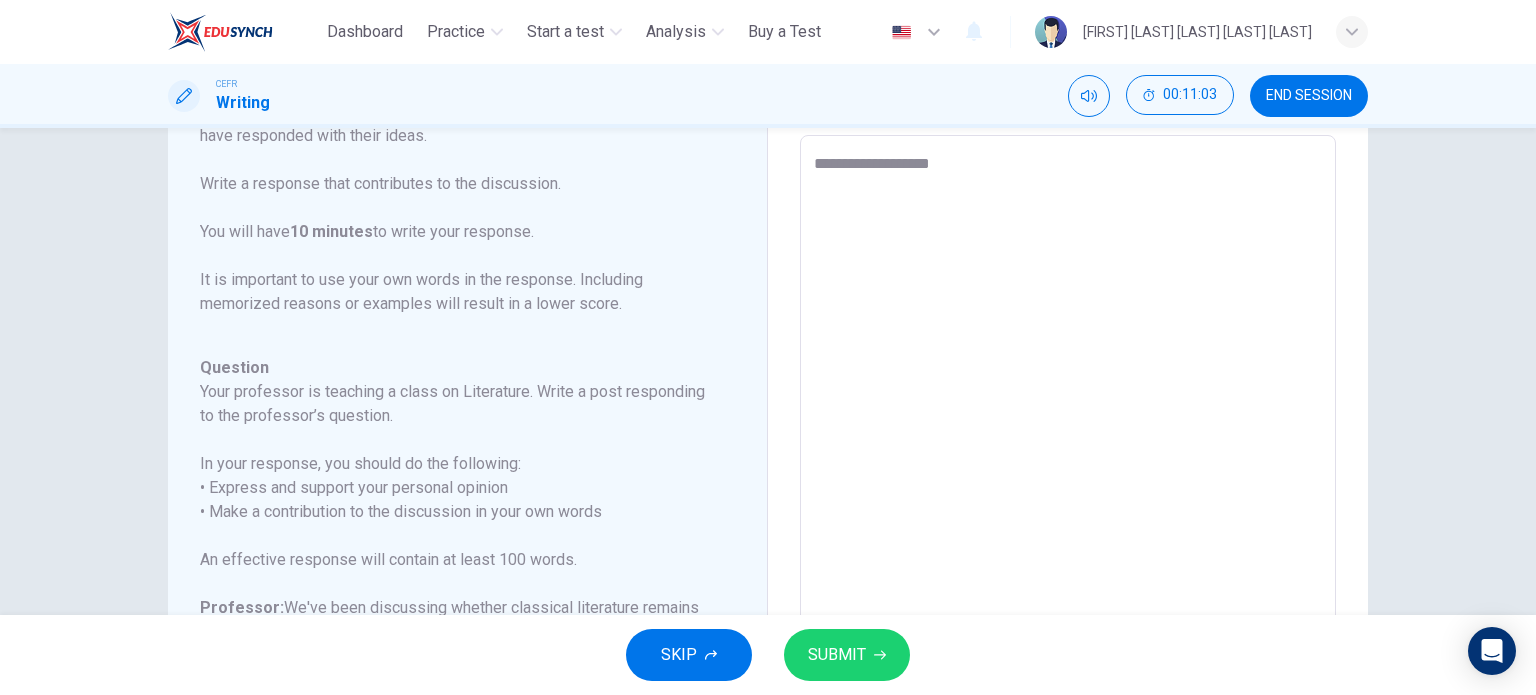 scroll, scrollTop: 303, scrollLeft: 0, axis: vertical 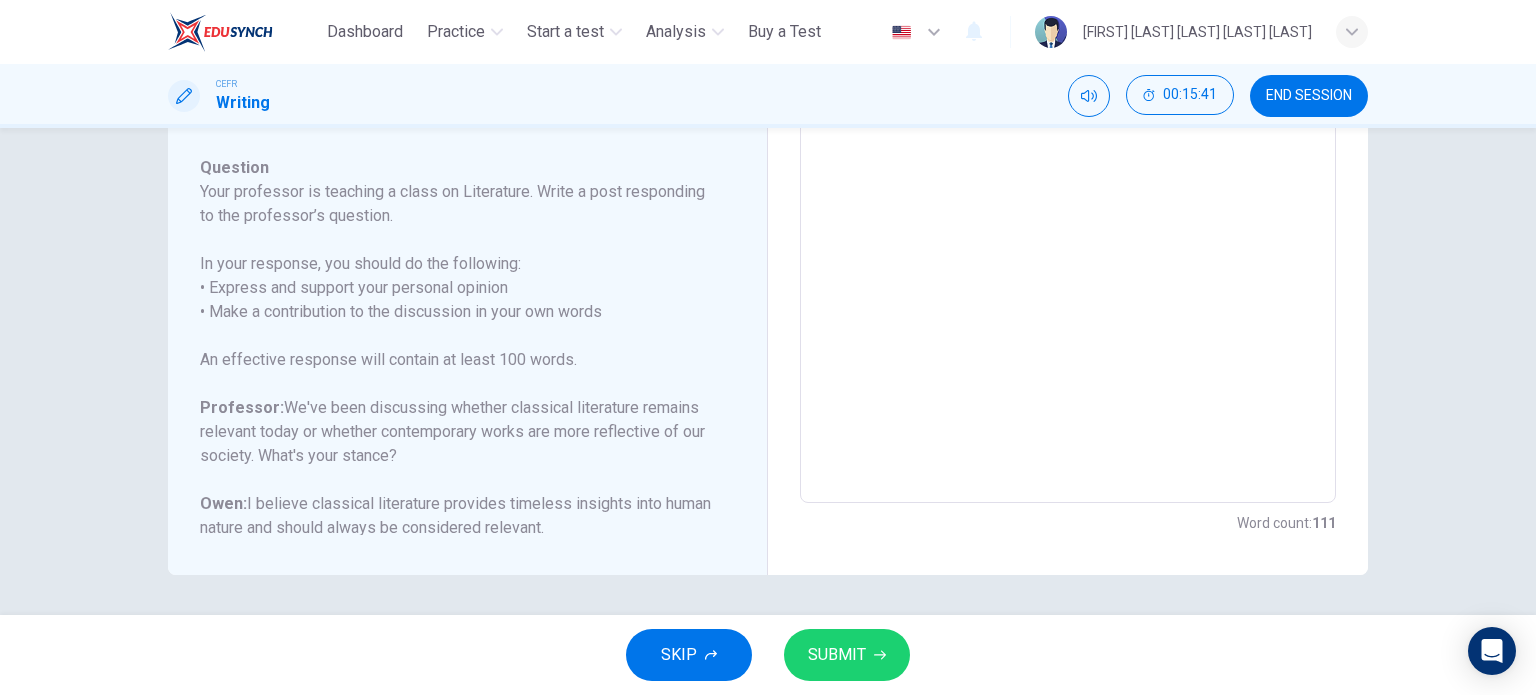 click on "SUBMIT" at bounding box center (837, 655) 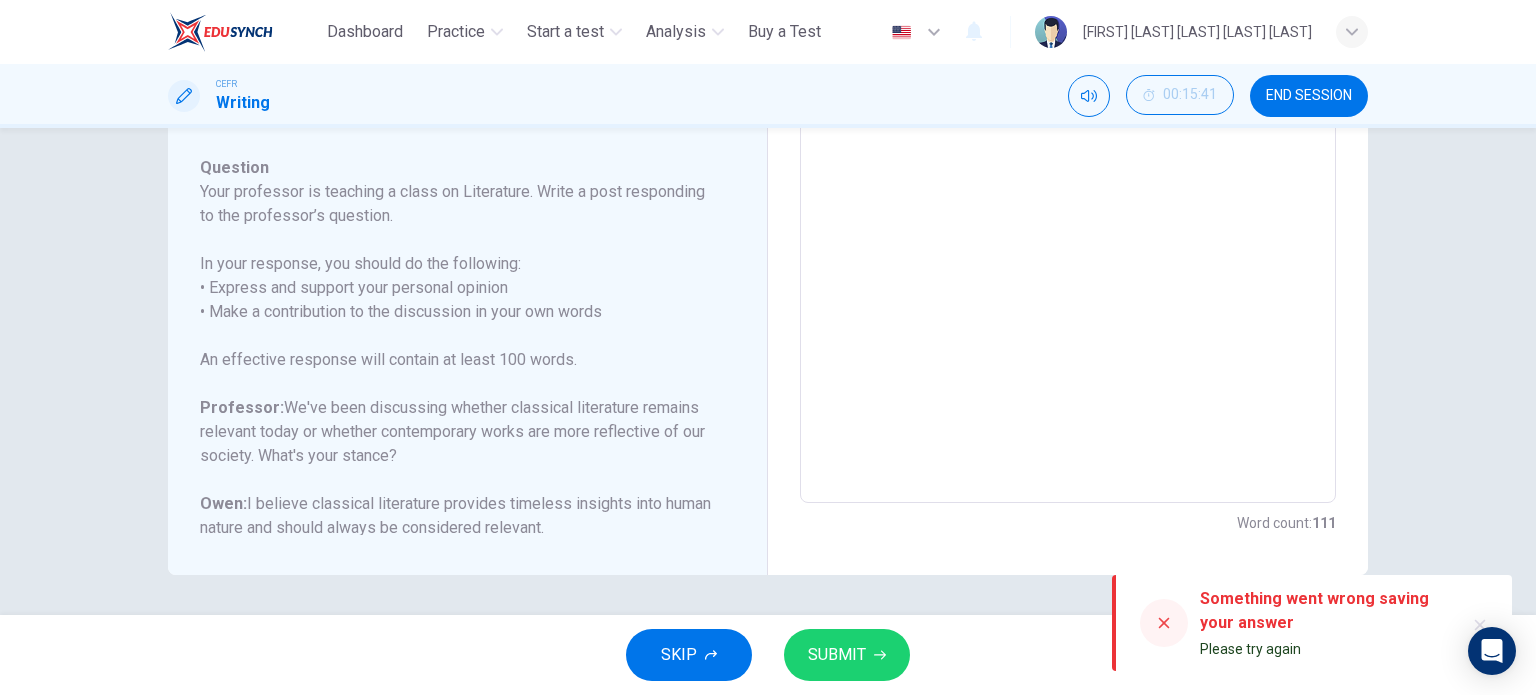 click at bounding box center [880, 655] 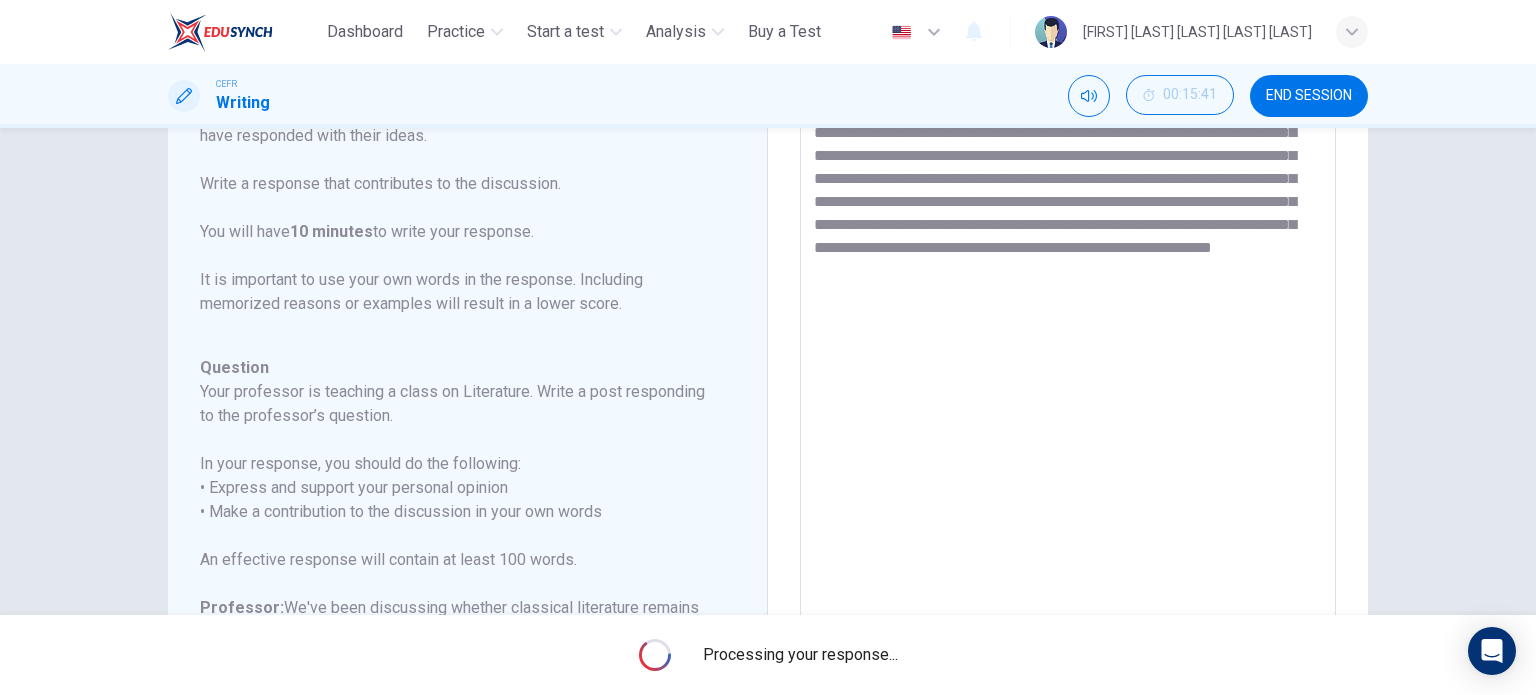 scroll, scrollTop: 103, scrollLeft: 0, axis: vertical 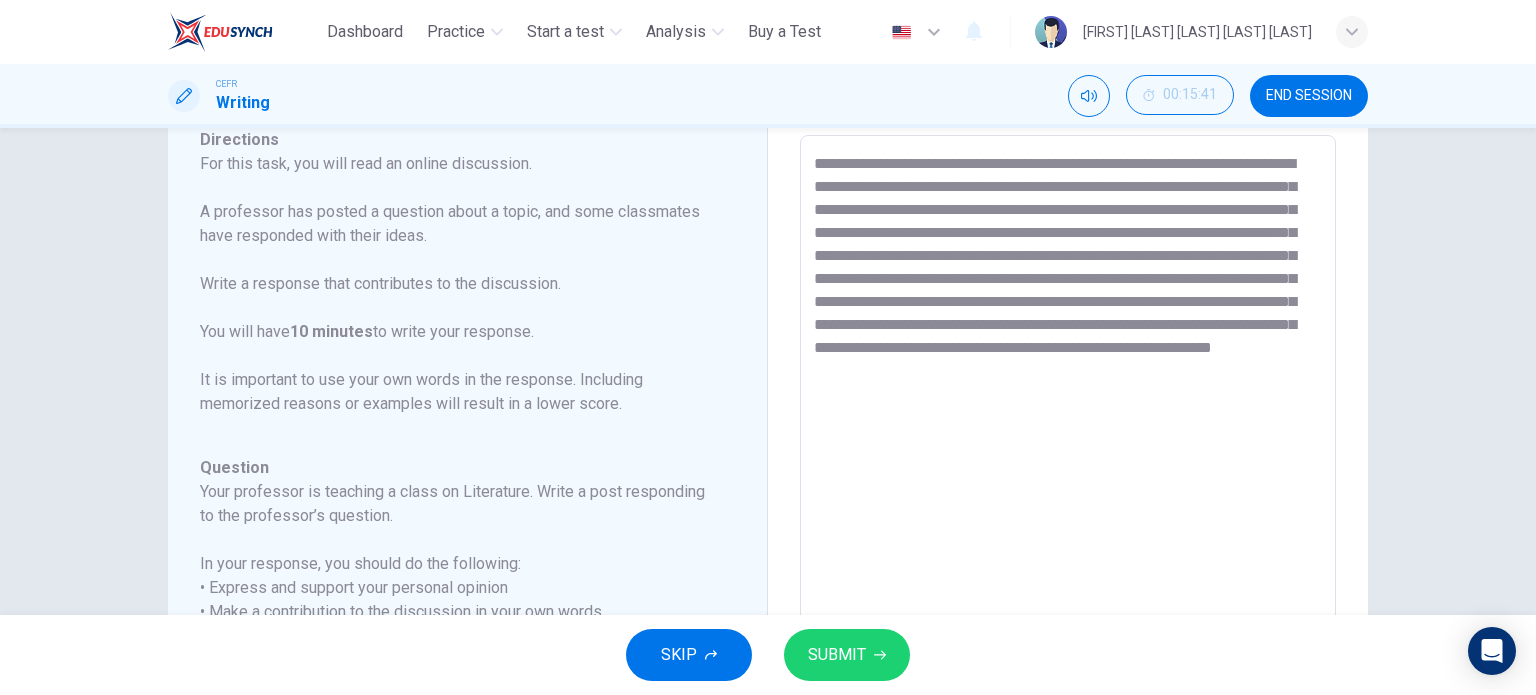 drag, startPoint x: 1307, startPoint y: 372, endPoint x: 960, endPoint y: 353, distance: 347.51978 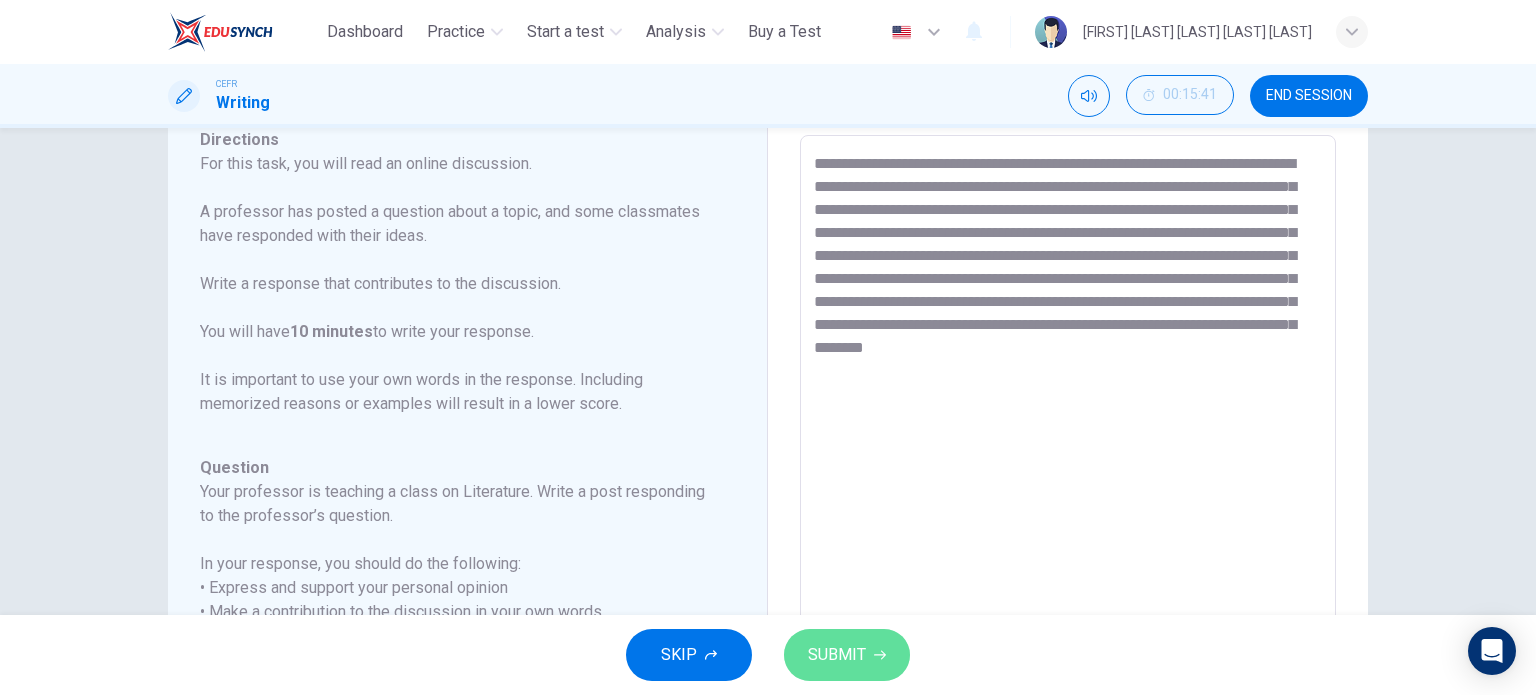 click on "SUBMIT" at bounding box center [847, 655] 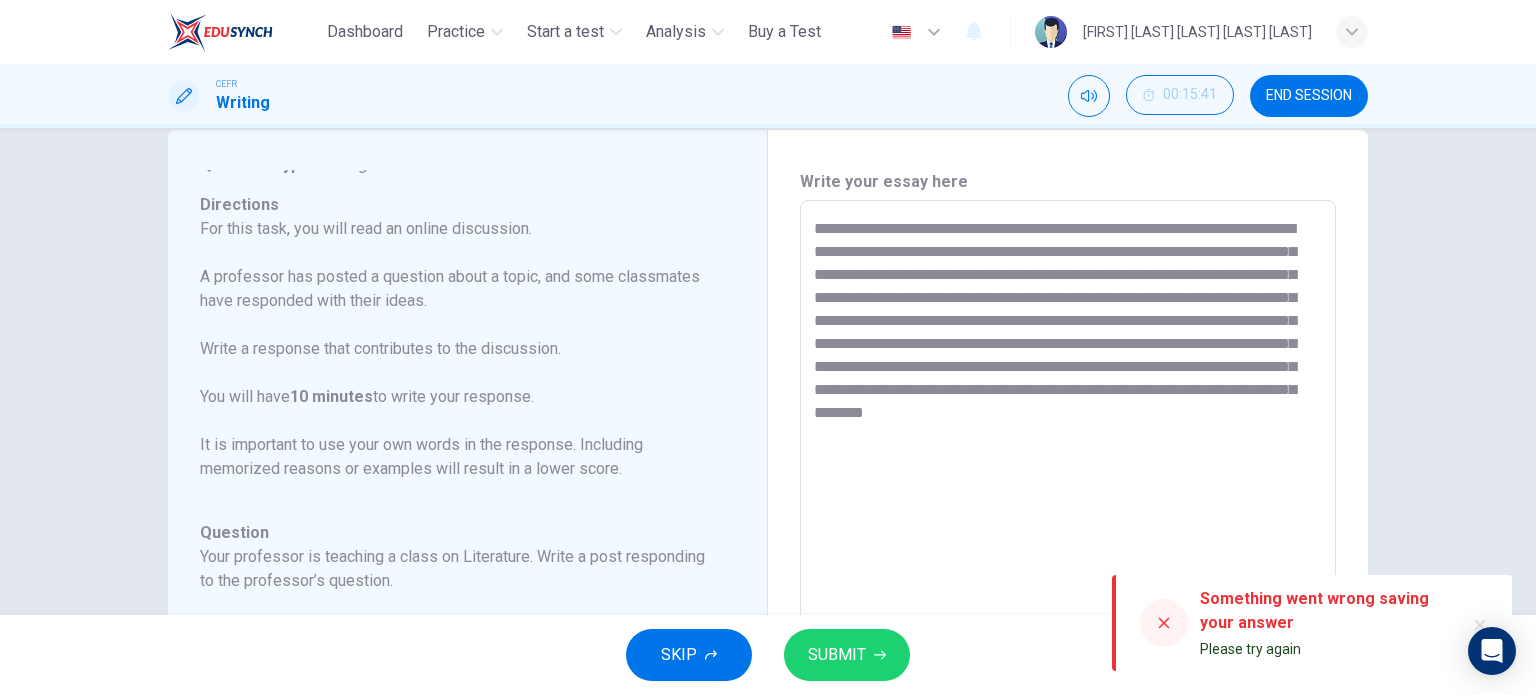 scroll, scrollTop: 3, scrollLeft: 0, axis: vertical 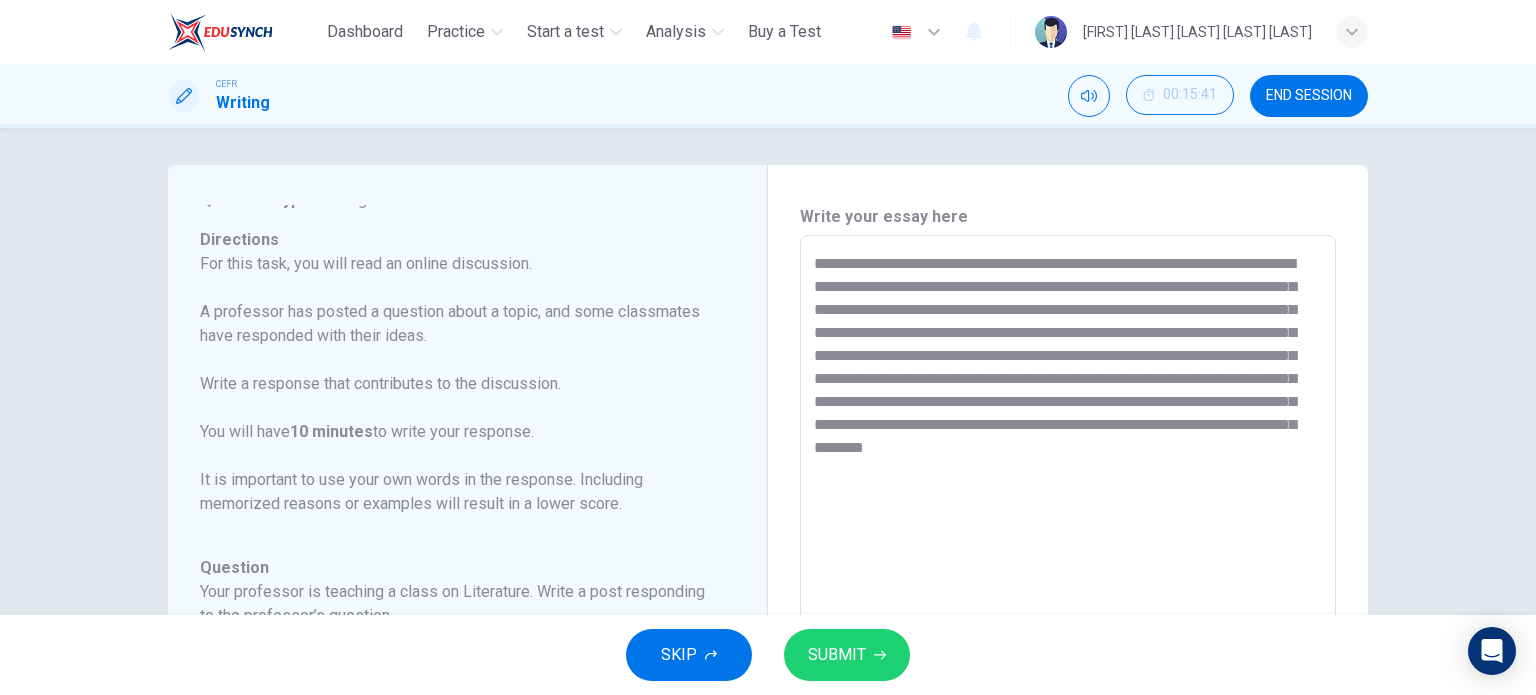 drag, startPoint x: 1300, startPoint y: 423, endPoint x: 1199, endPoint y: 425, distance: 101.0198 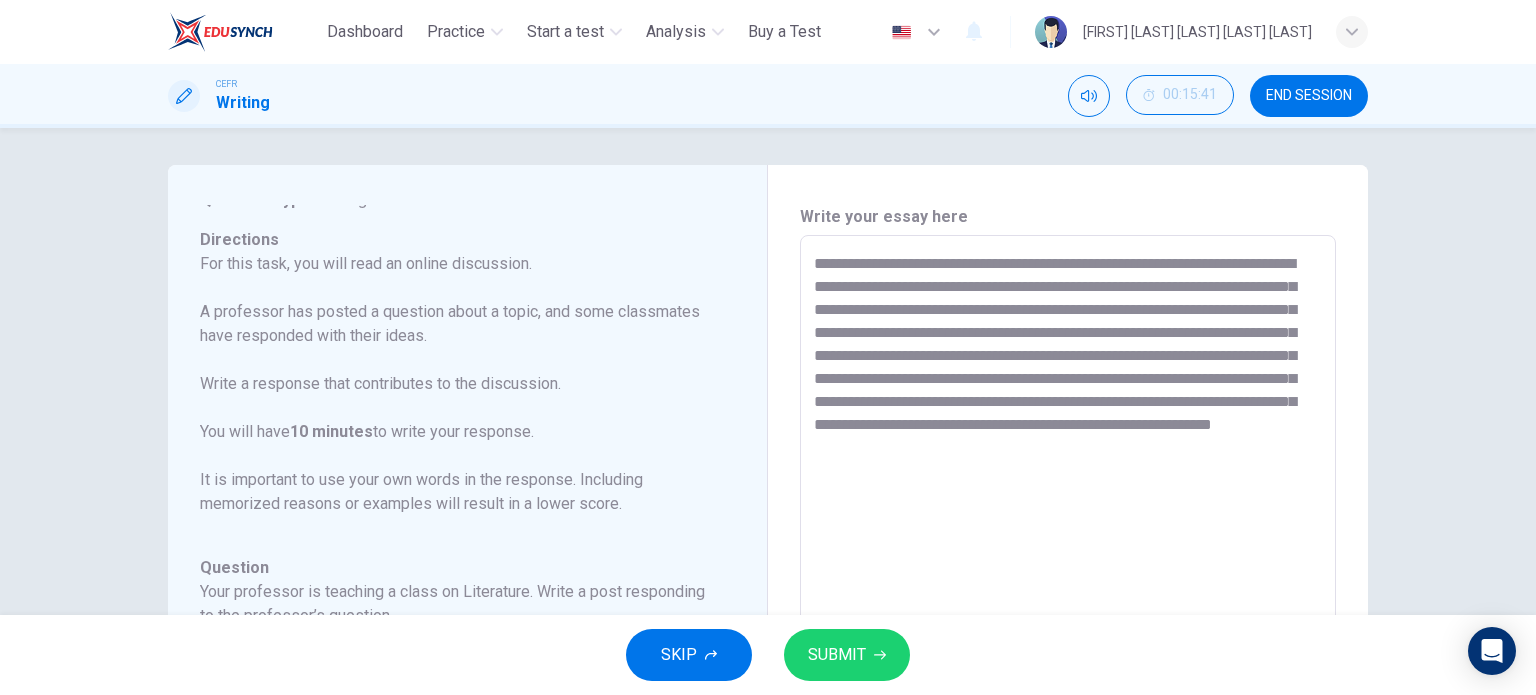 drag, startPoint x: 1166, startPoint y: 429, endPoint x: 1131, endPoint y: 431, distance: 35.057095 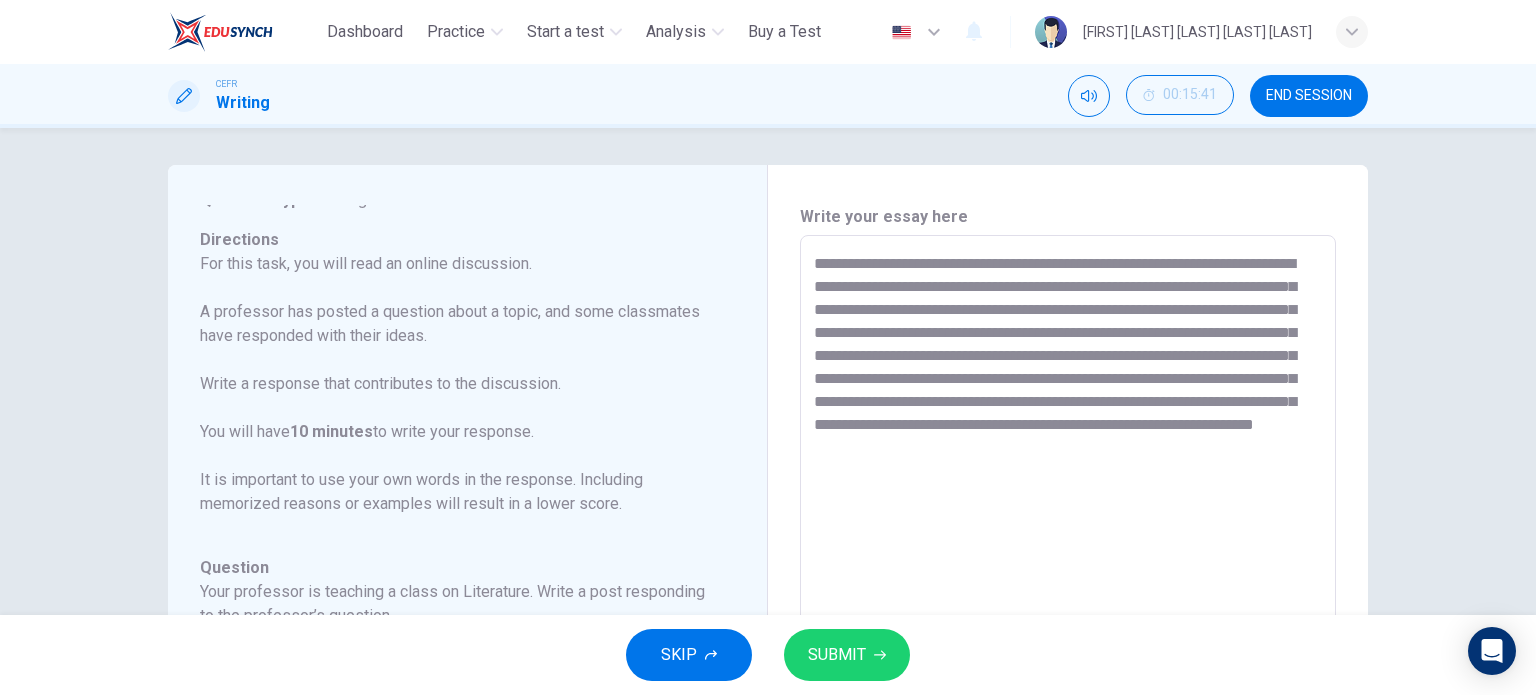 click at bounding box center [880, 655] 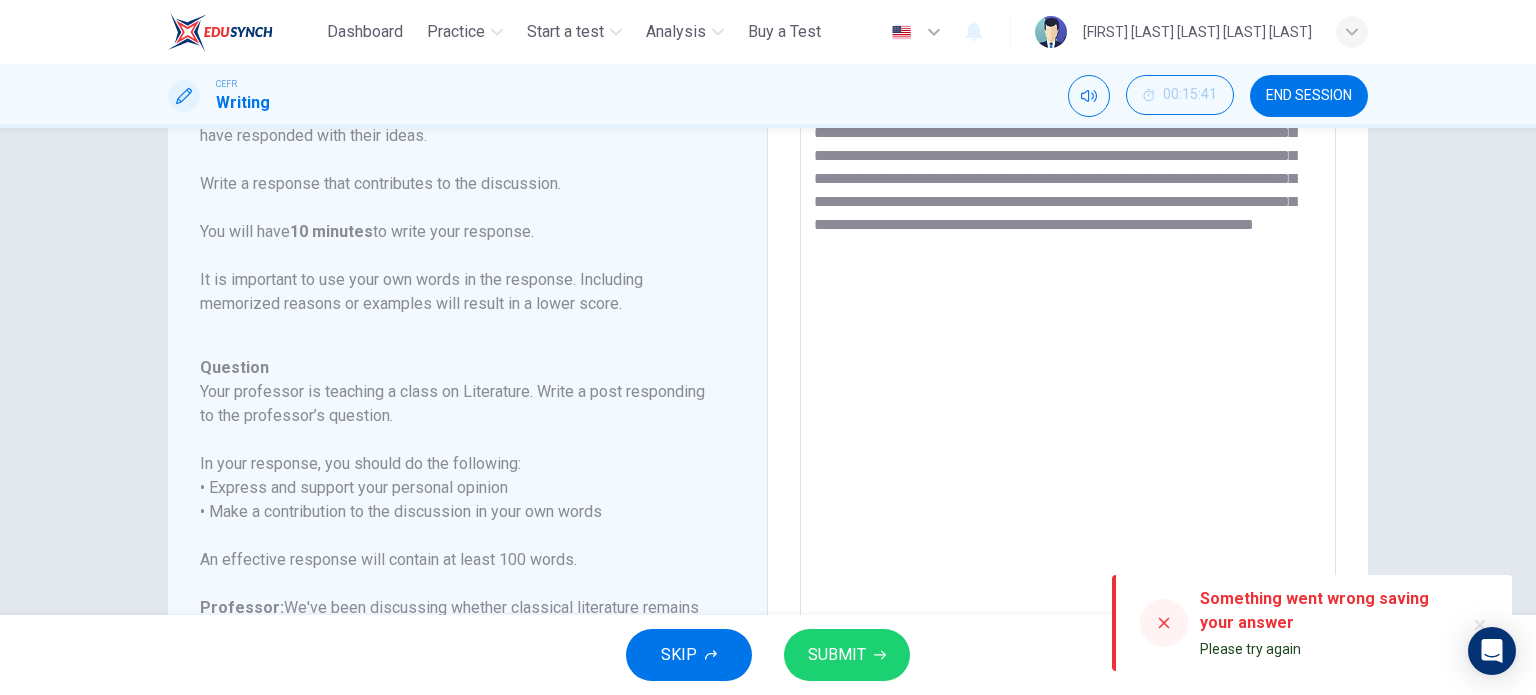 scroll, scrollTop: 3, scrollLeft: 0, axis: vertical 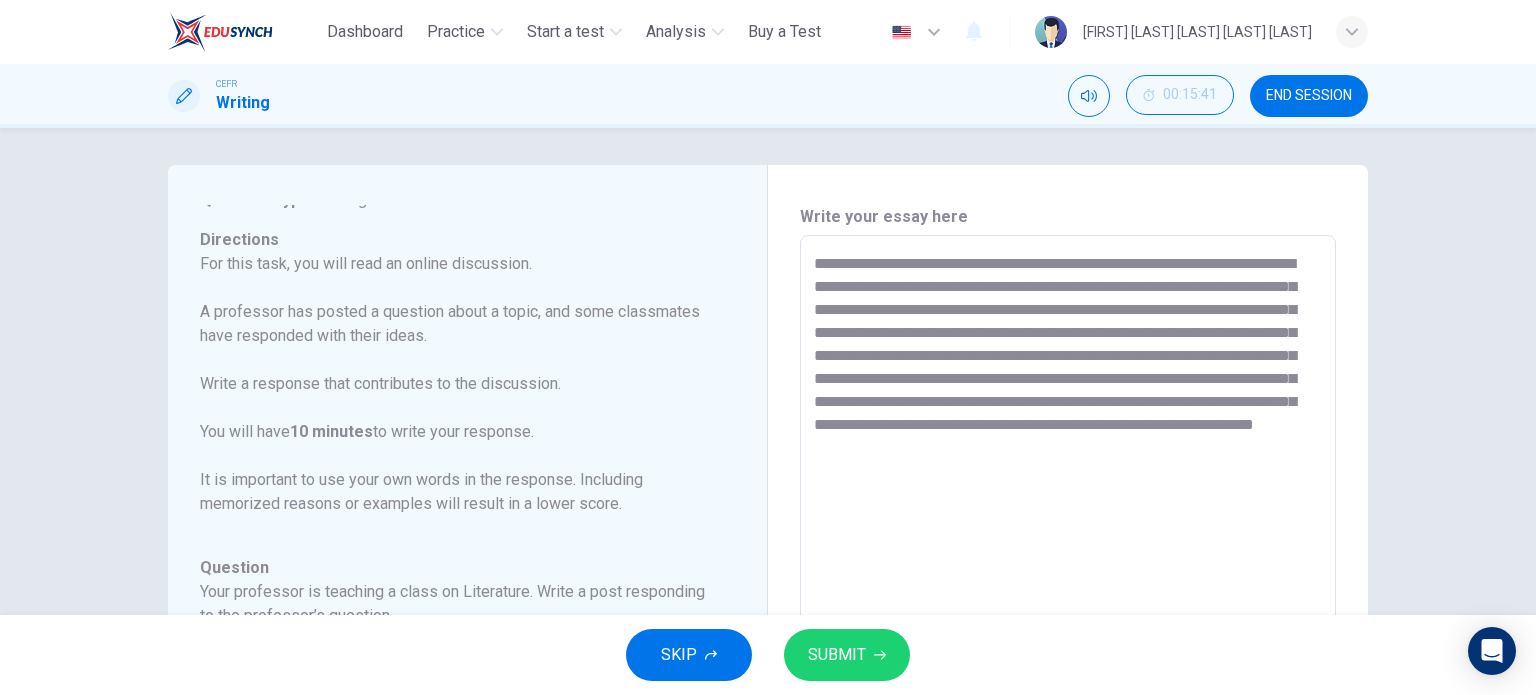 drag, startPoint x: 852, startPoint y: 260, endPoint x: 812, endPoint y: 268, distance: 40.792156 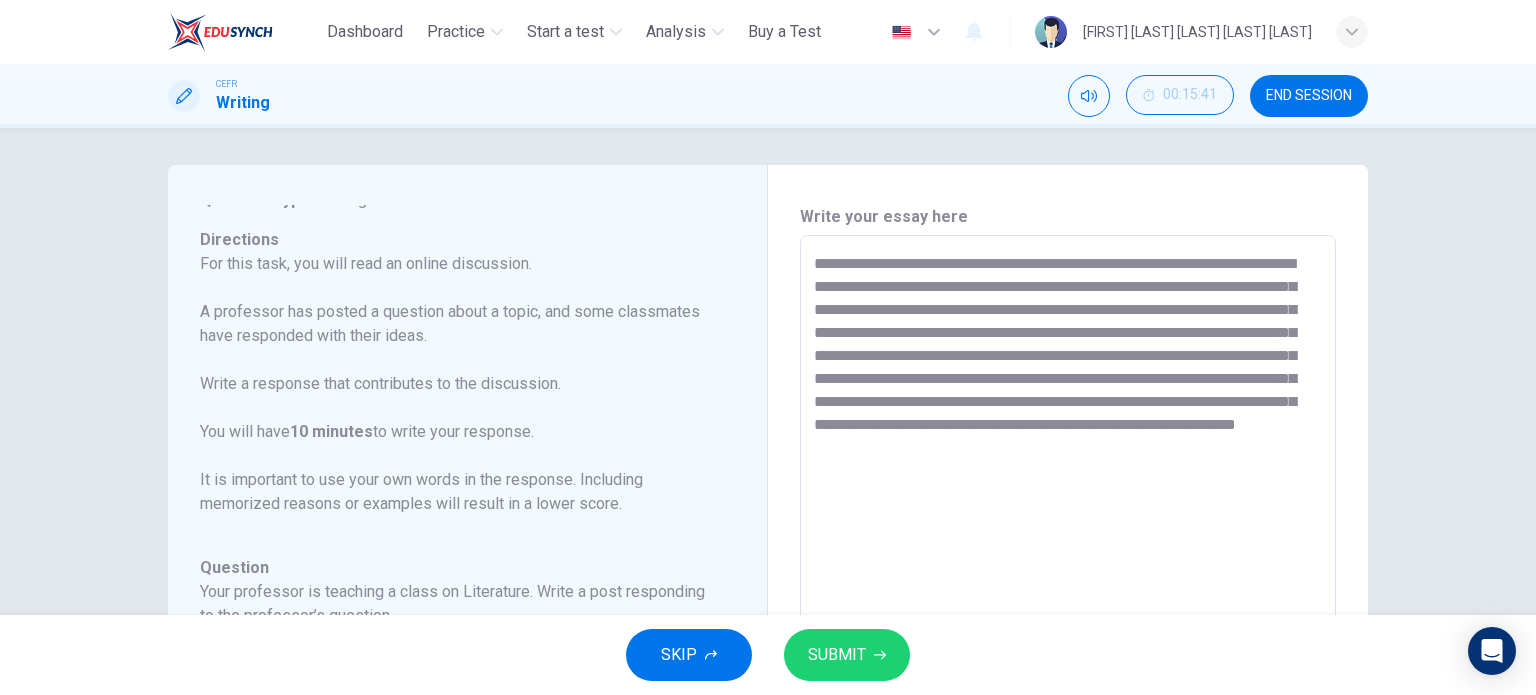 scroll, scrollTop: 0, scrollLeft: 0, axis: both 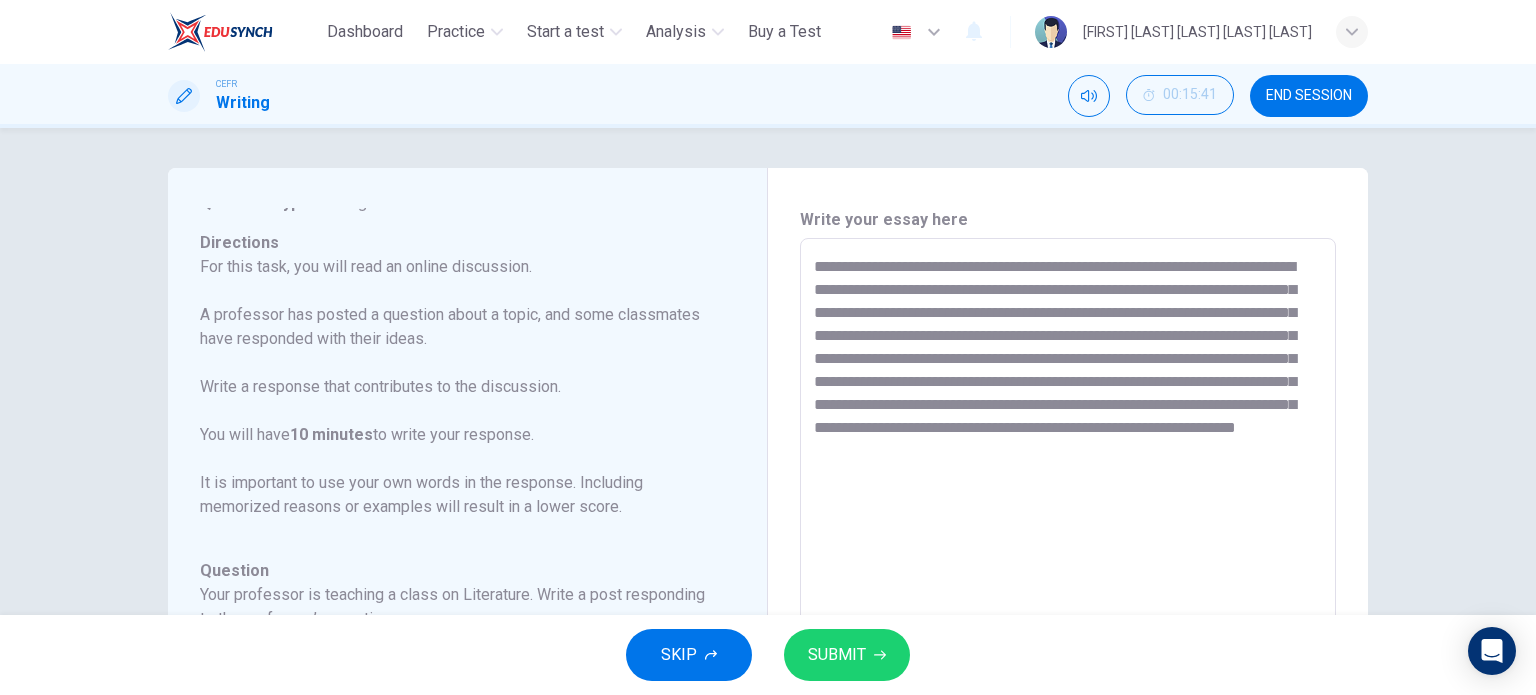 click on "**********" at bounding box center [1068, 572] 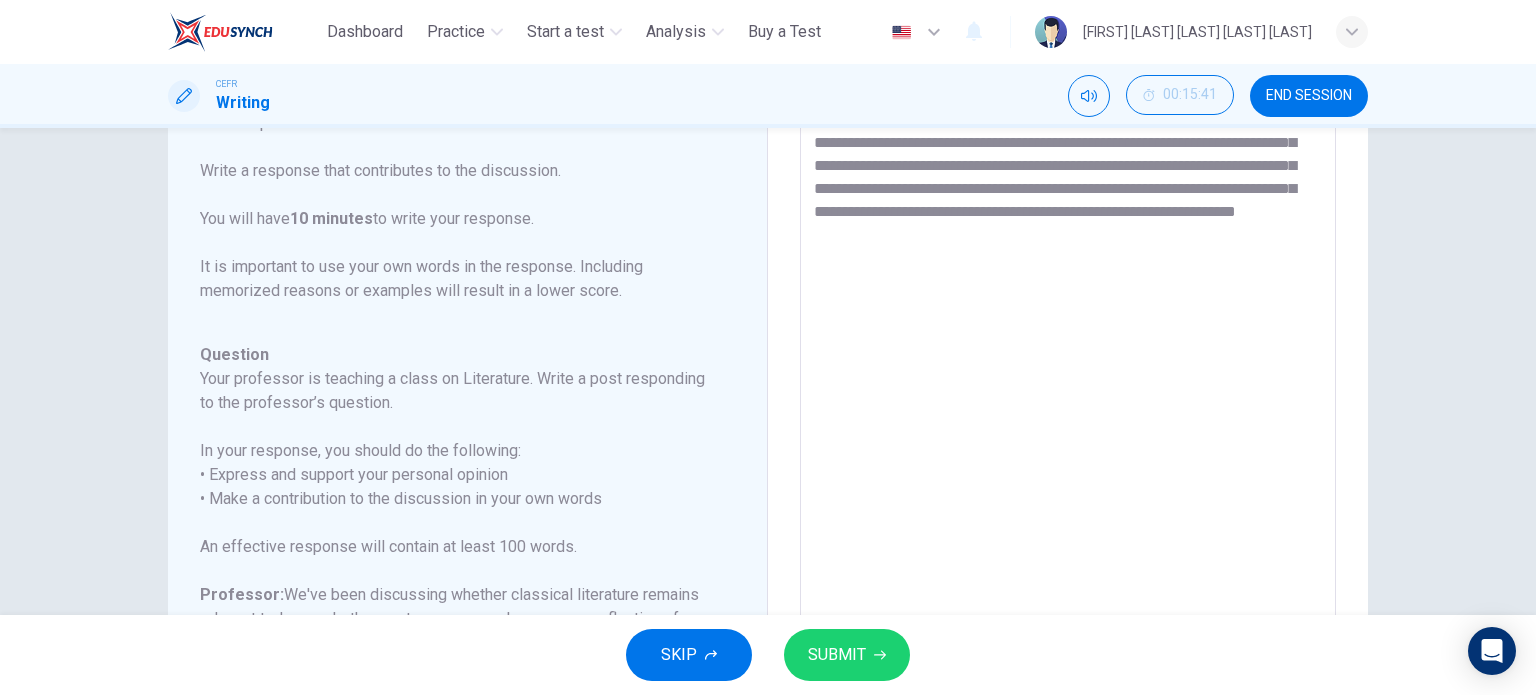 scroll, scrollTop: 103, scrollLeft: 0, axis: vertical 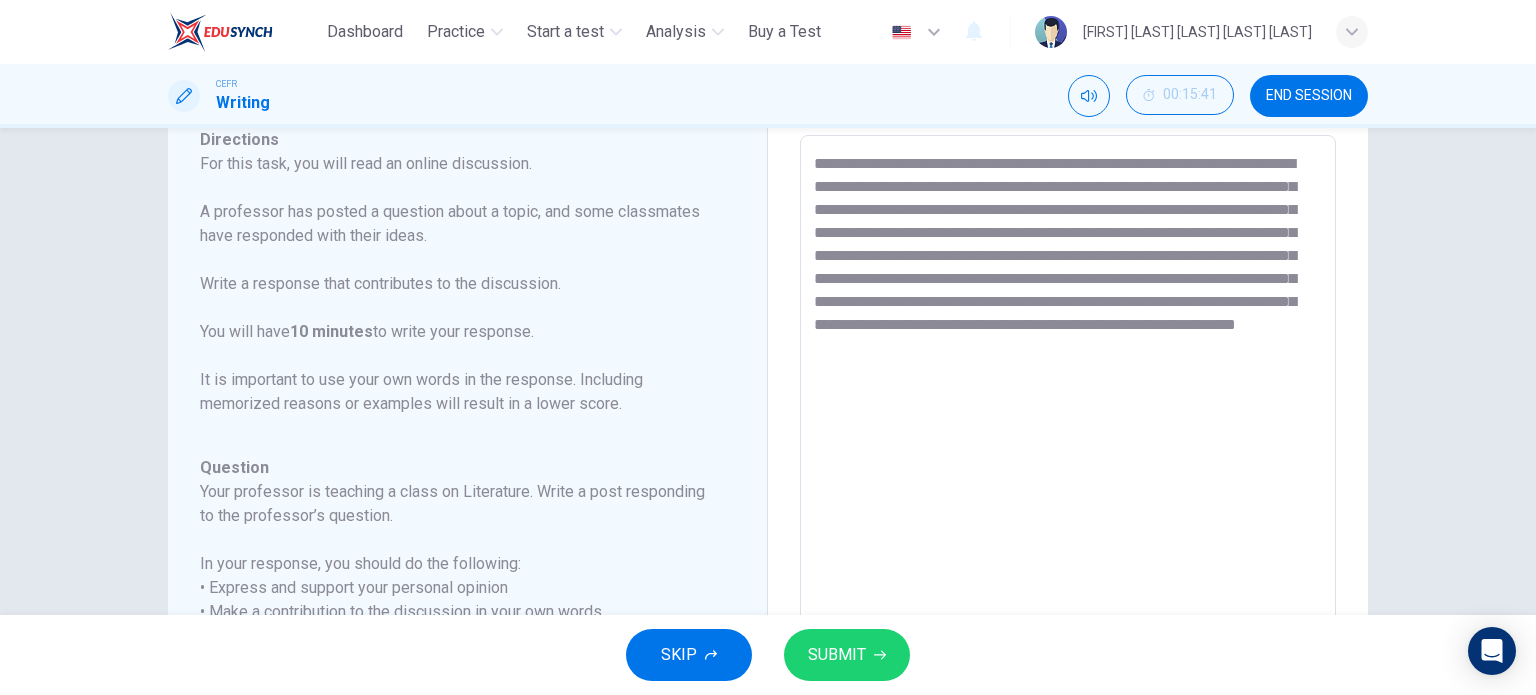 click on "**********" at bounding box center (1068, 469) 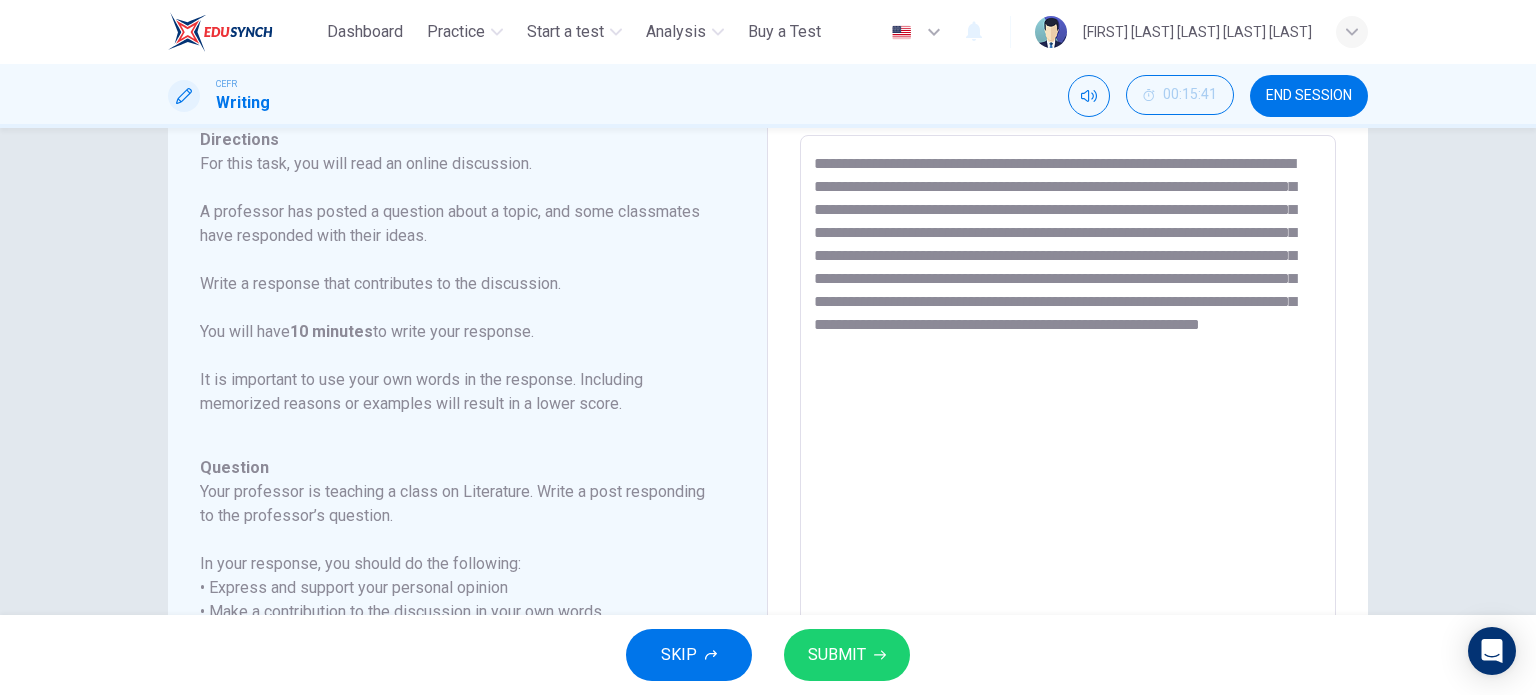 click on "SUBMIT" at bounding box center (847, 655) 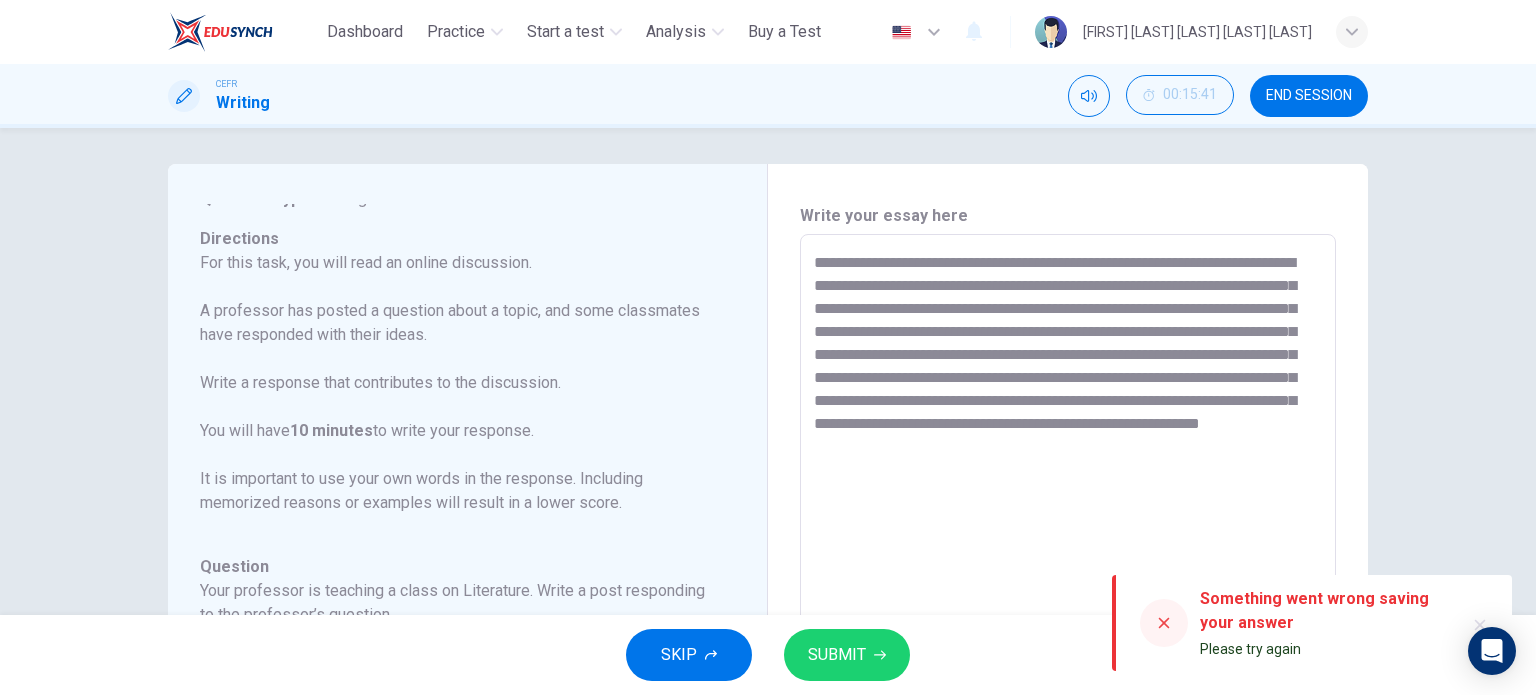 scroll, scrollTop: 3, scrollLeft: 0, axis: vertical 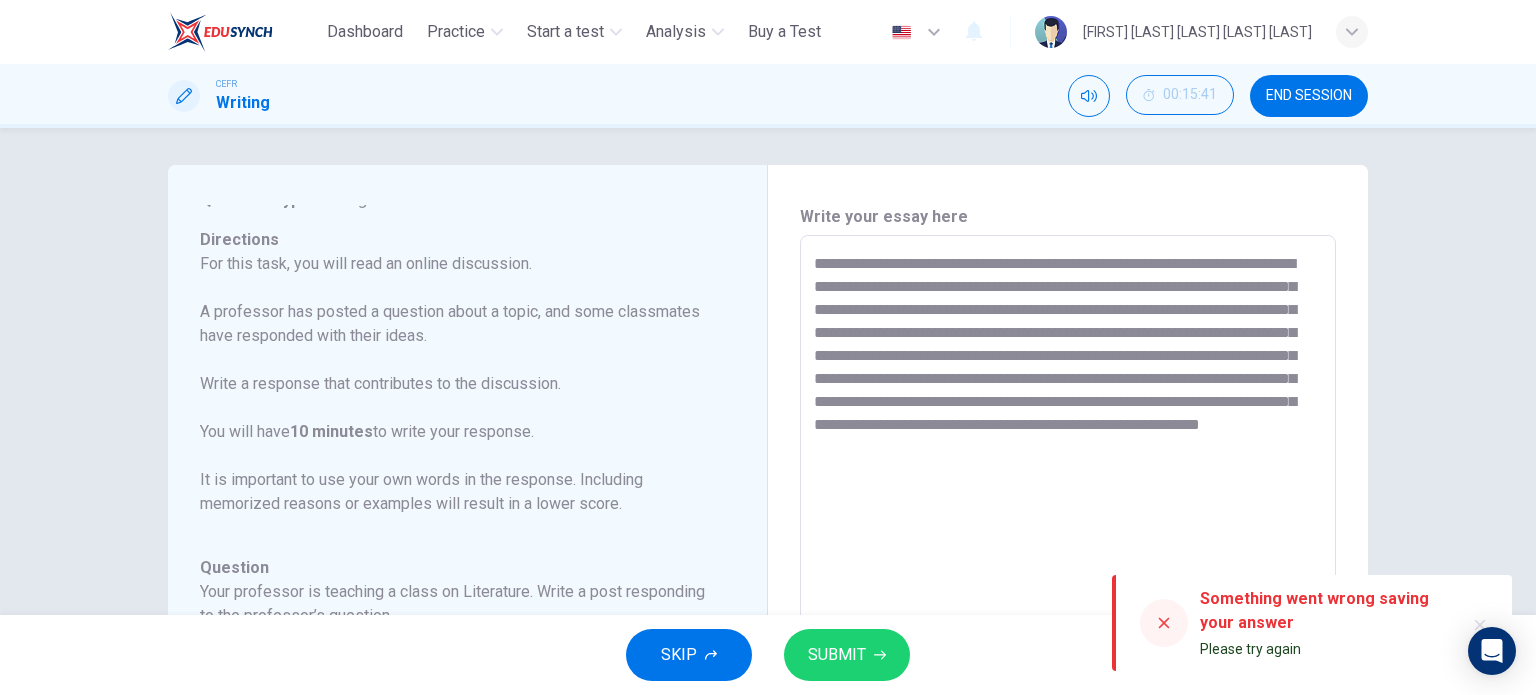 click on "**********" at bounding box center (1068, 569) 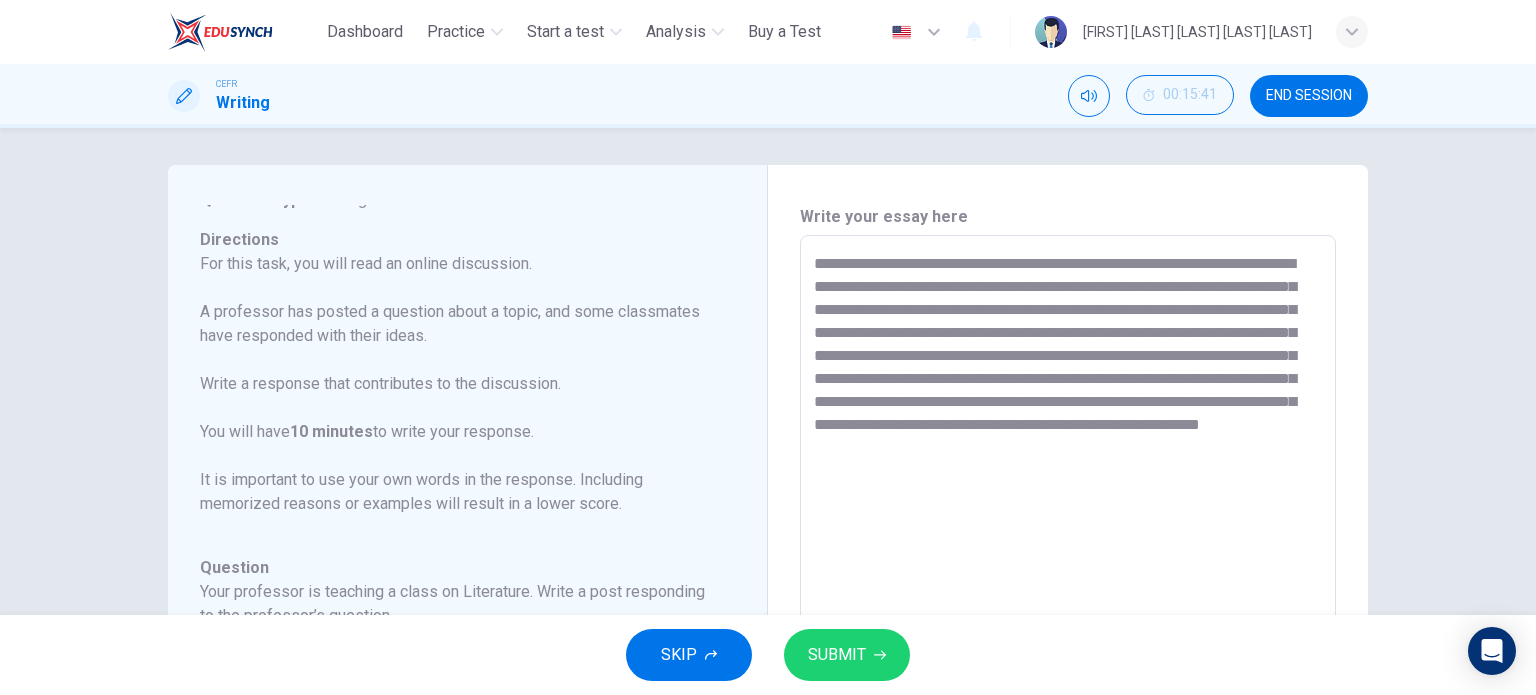 click on "**********" at bounding box center [1068, 569] 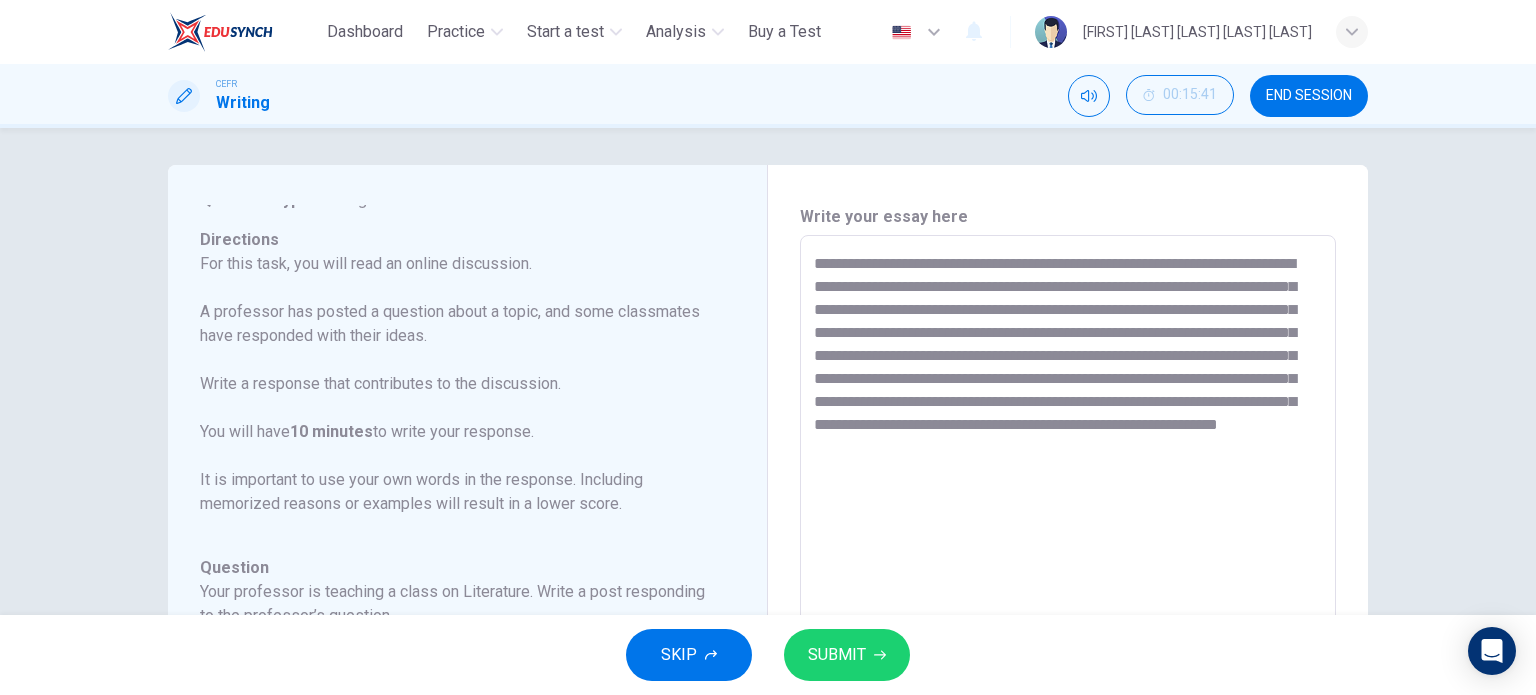 click on "**********" at bounding box center [1068, 569] 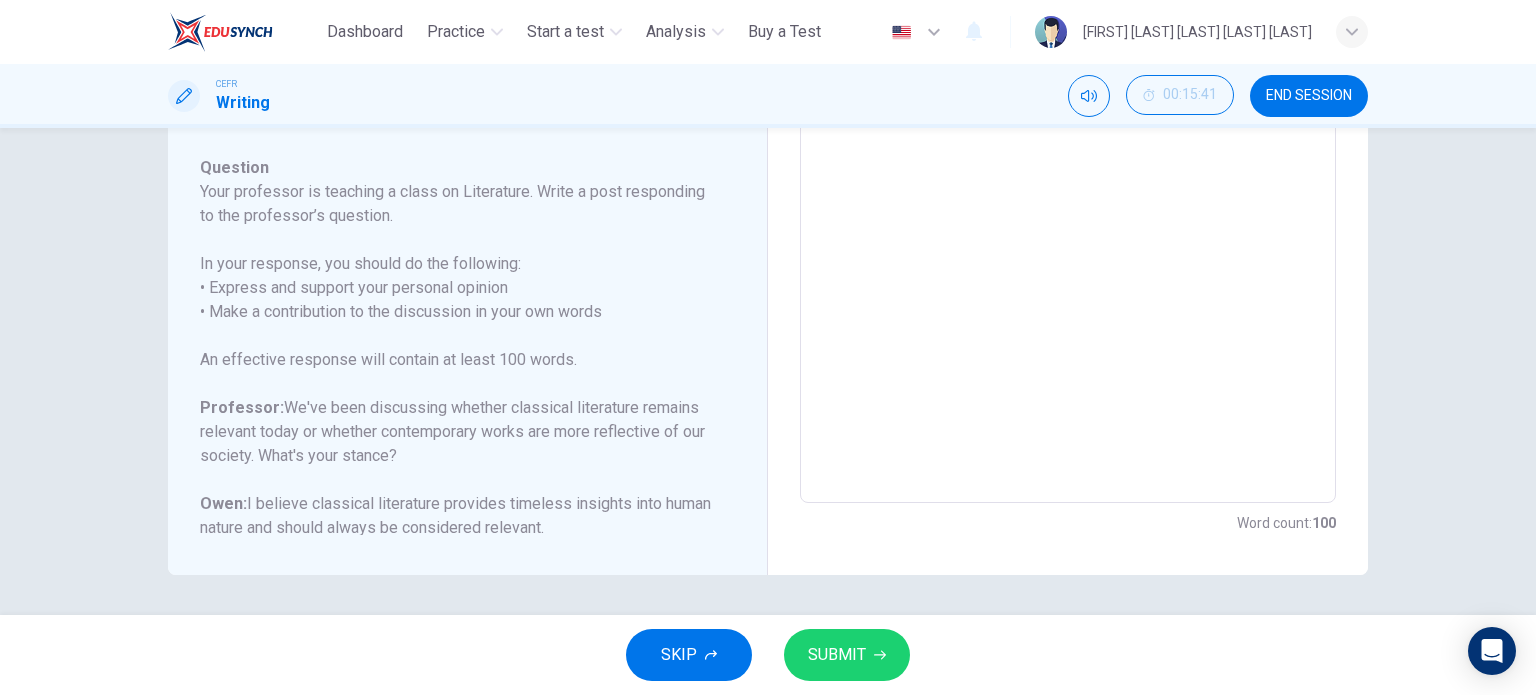 type on "**********" 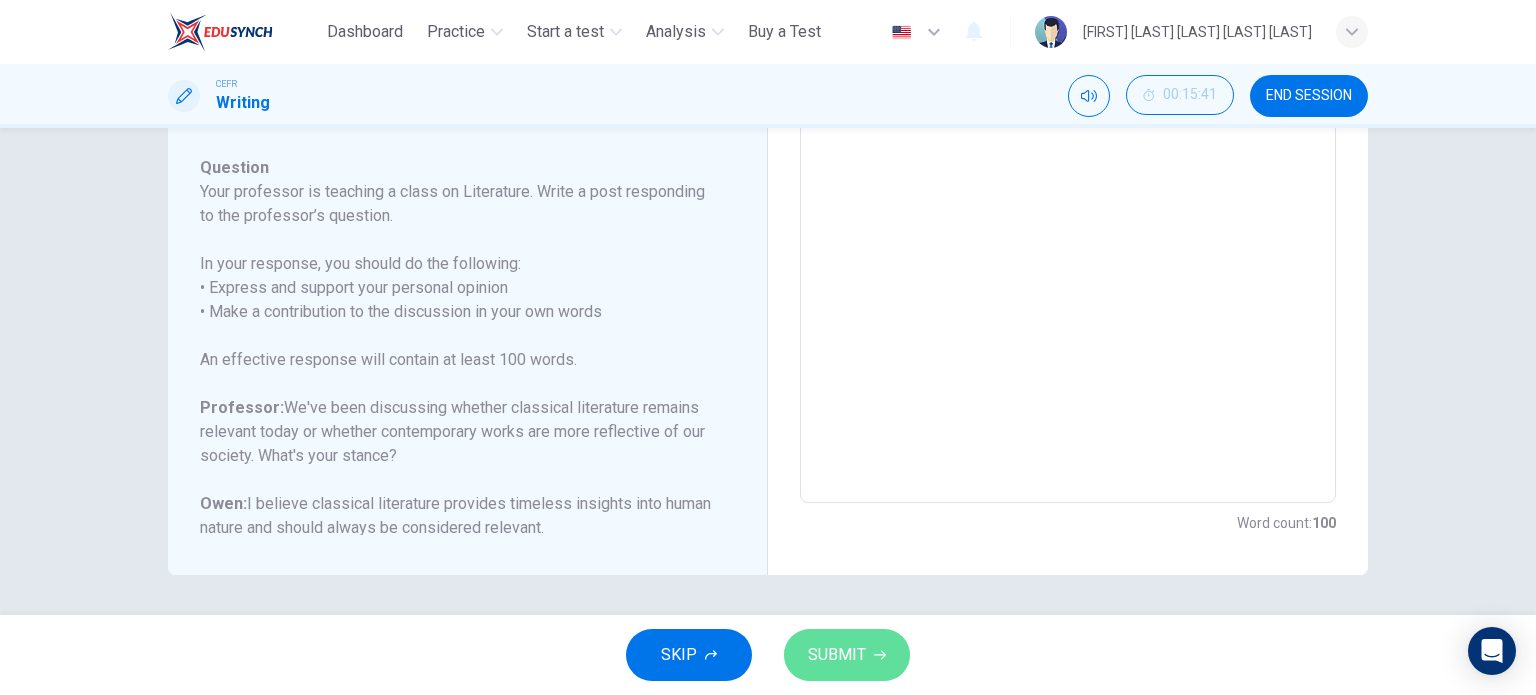 click on "SUBMIT" at bounding box center [837, 655] 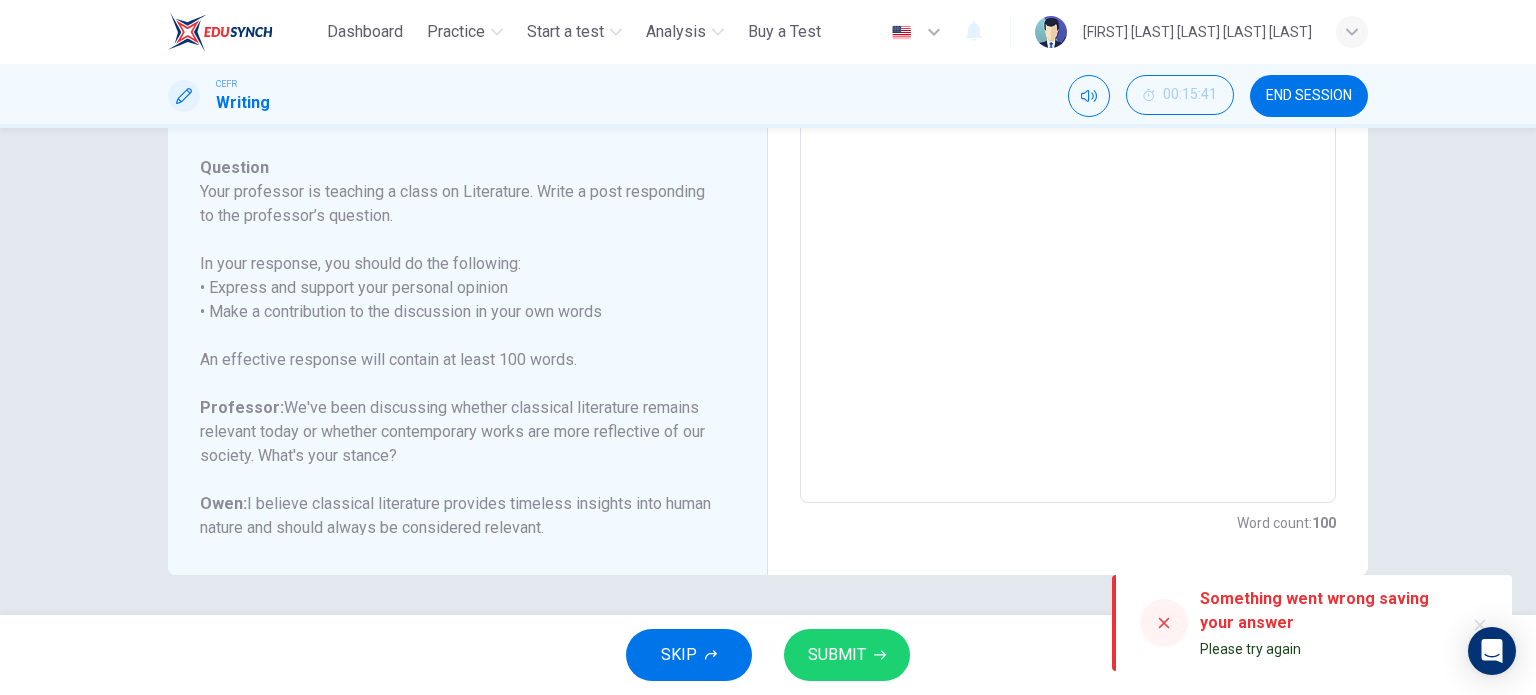click at bounding box center (1164, 623) 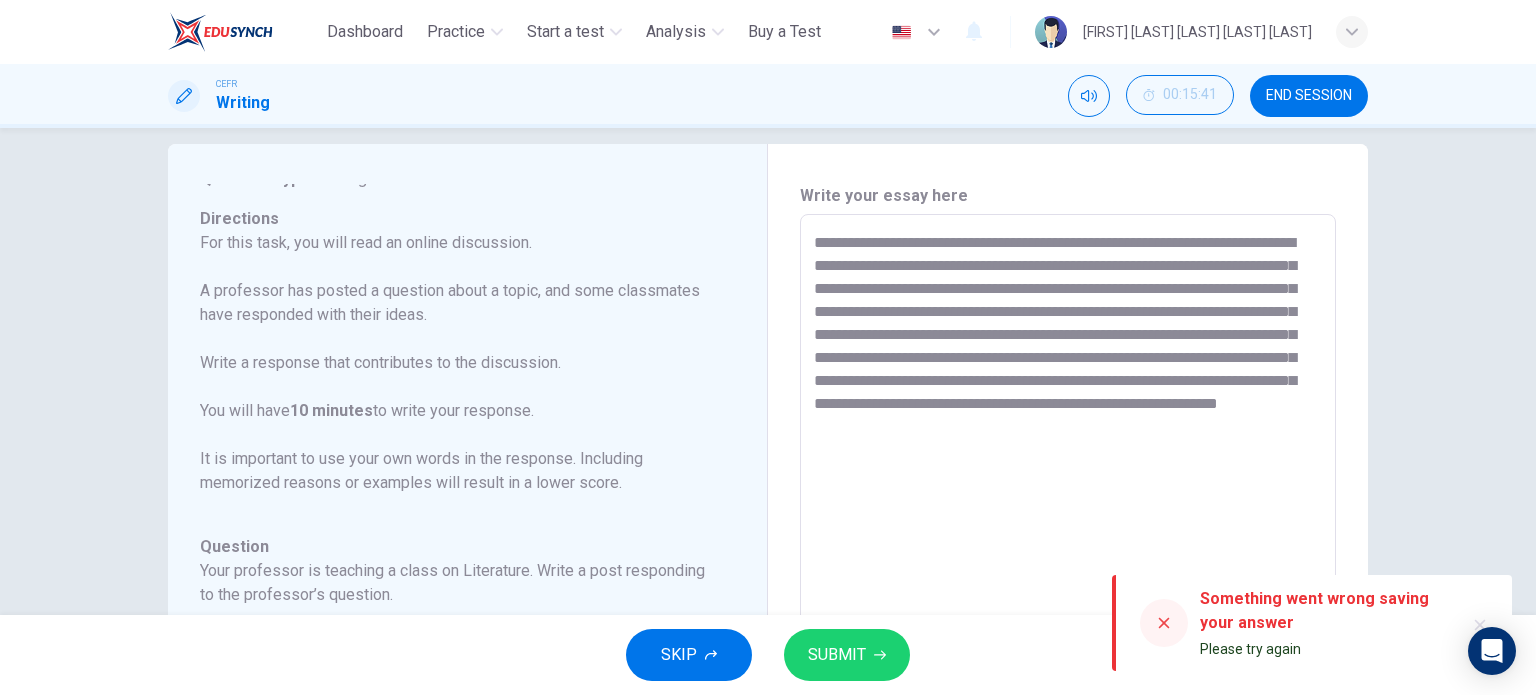 scroll, scrollTop: 0, scrollLeft: 0, axis: both 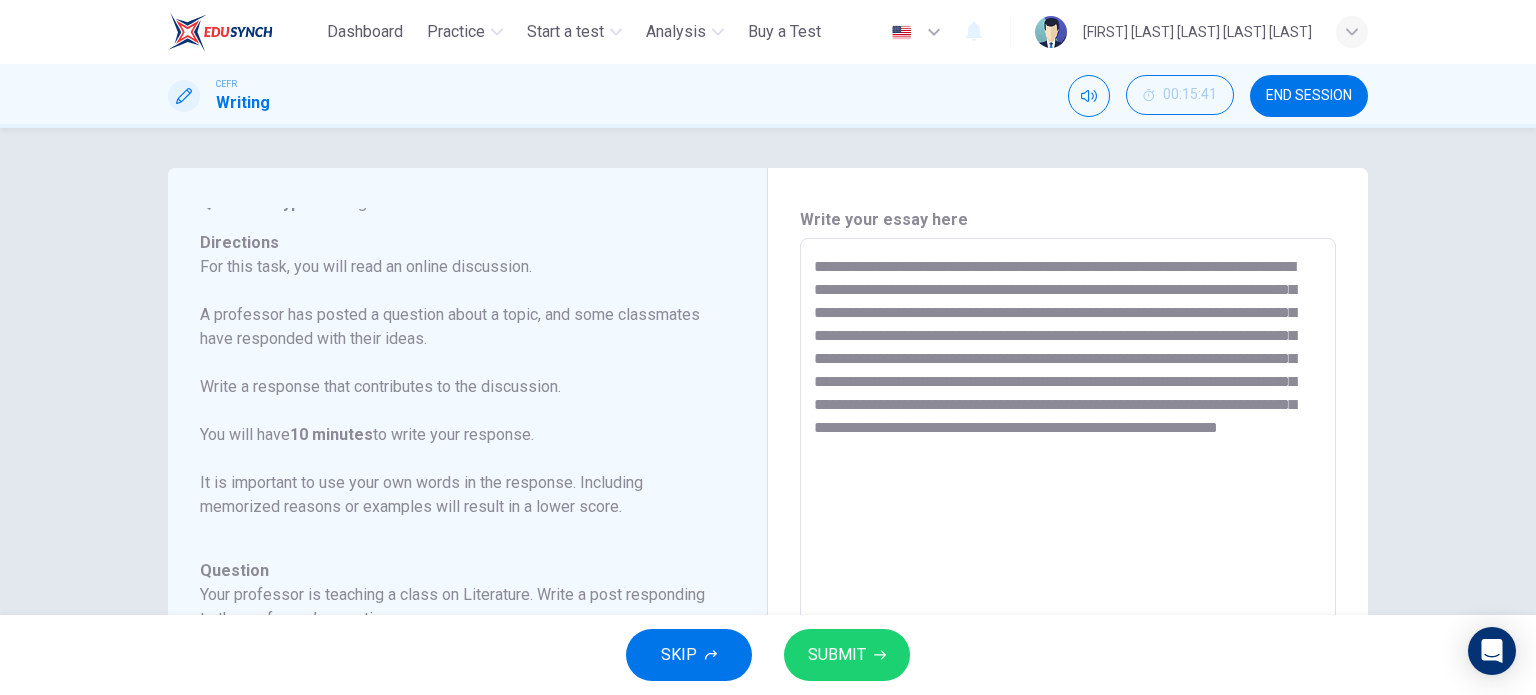 drag, startPoint x: 806, startPoint y: 270, endPoint x: 1230, endPoint y: 401, distance: 443.77585 